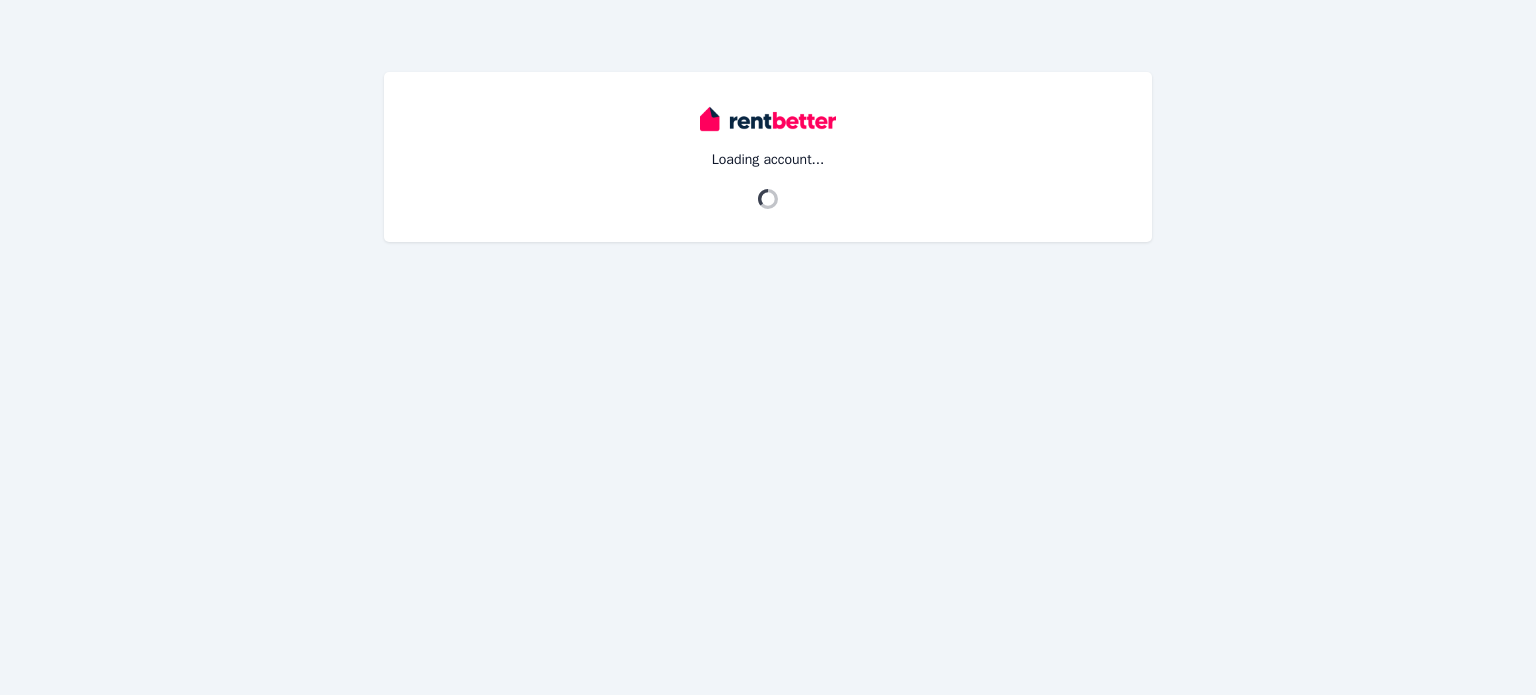 scroll, scrollTop: 0, scrollLeft: 0, axis: both 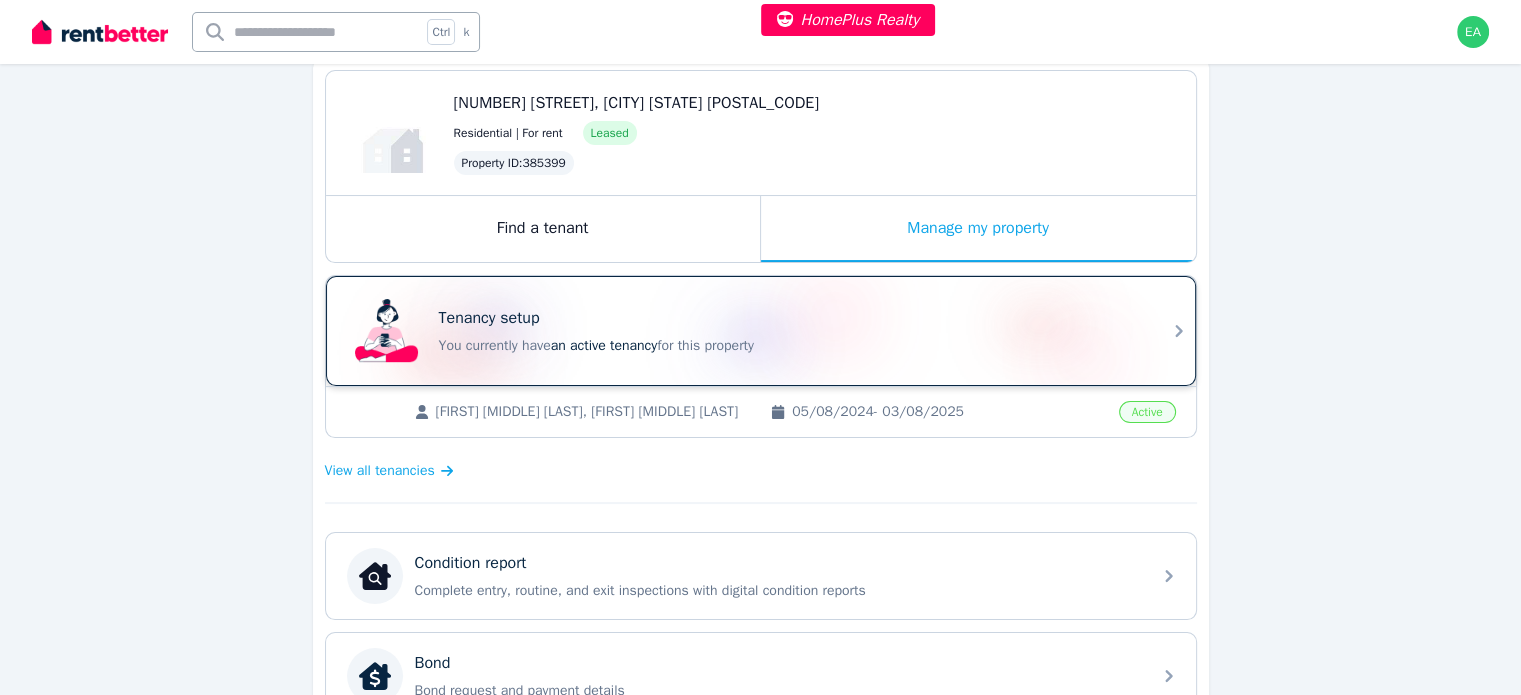click on "You currently have  an active tenancy  for this property" at bounding box center [789, 346] 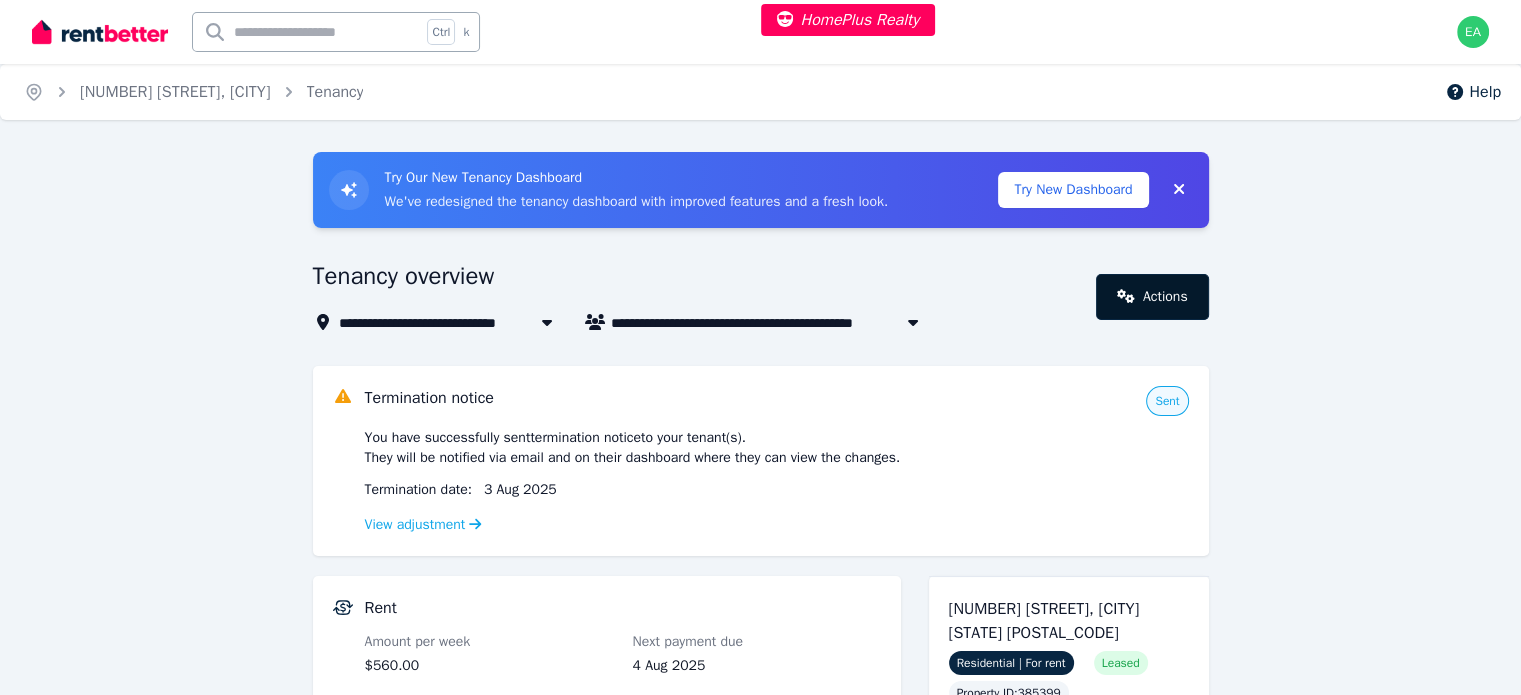 click on "Actions" at bounding box center [1152, 297] 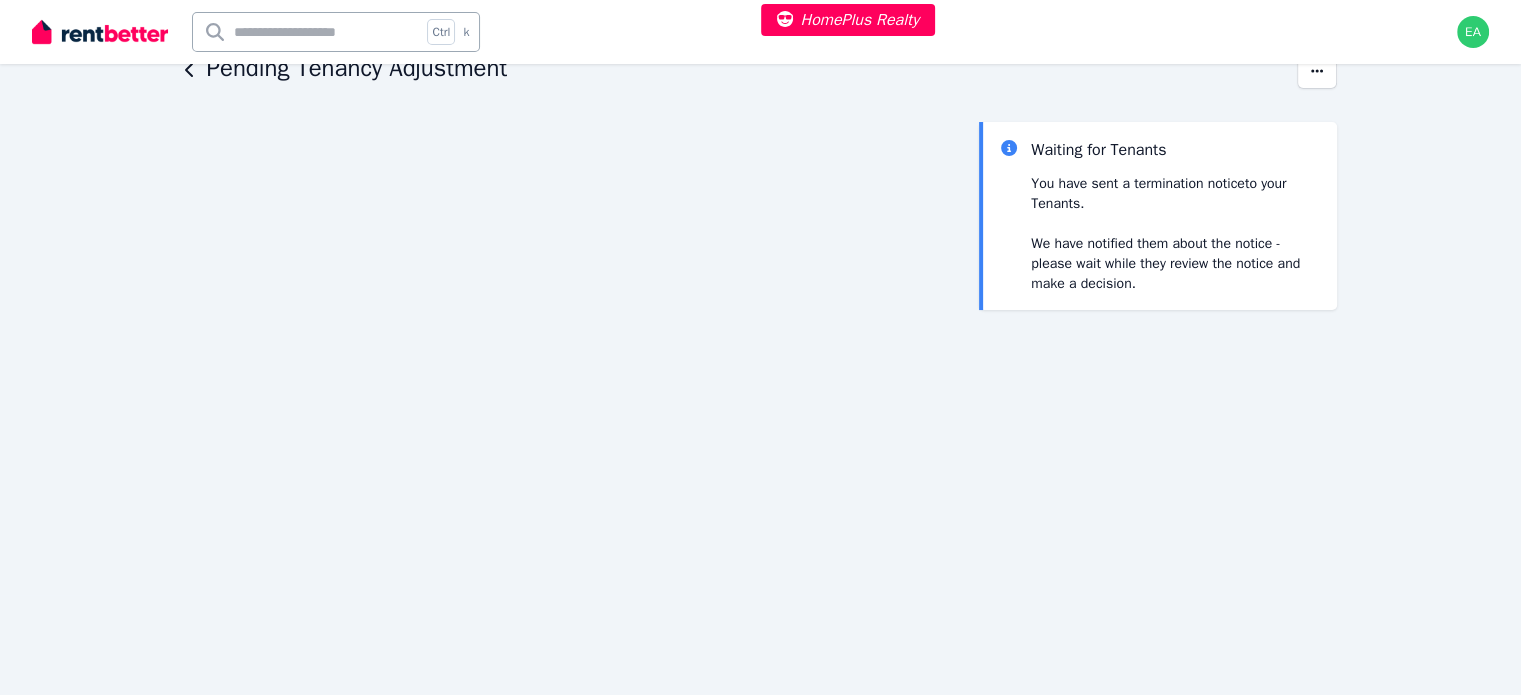 scroll, scrollTop: 0, scrollLeft: 0, axis: both 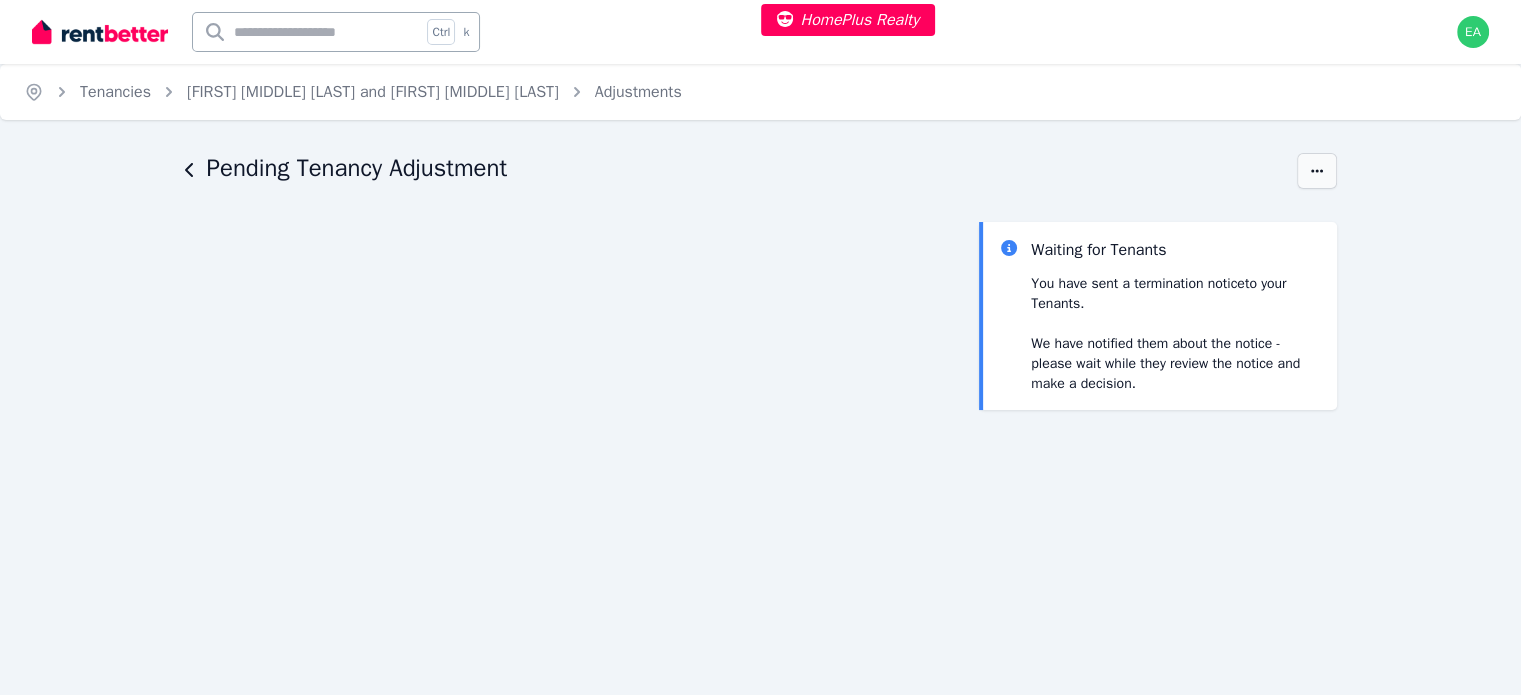click 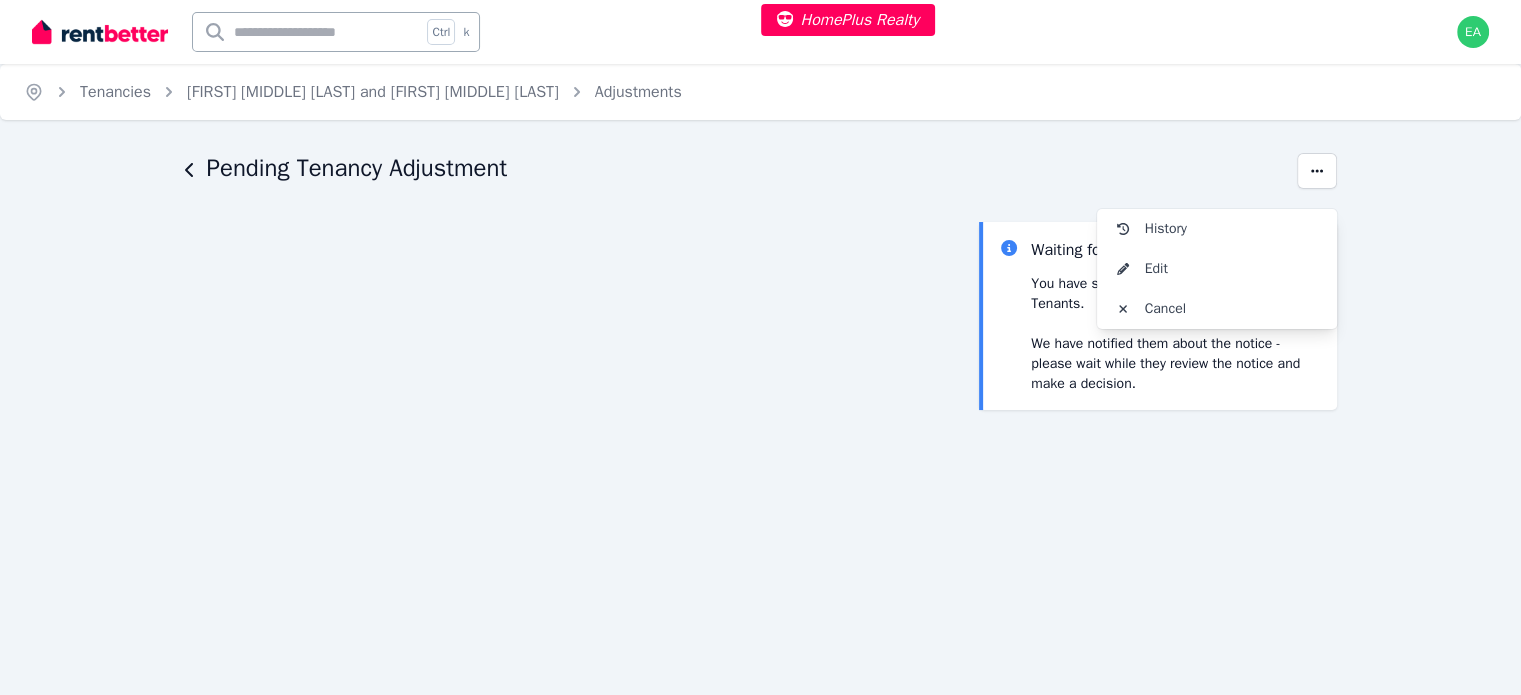 click on "Pending Tenancy Adjustment" at bounding box center (735, 171) 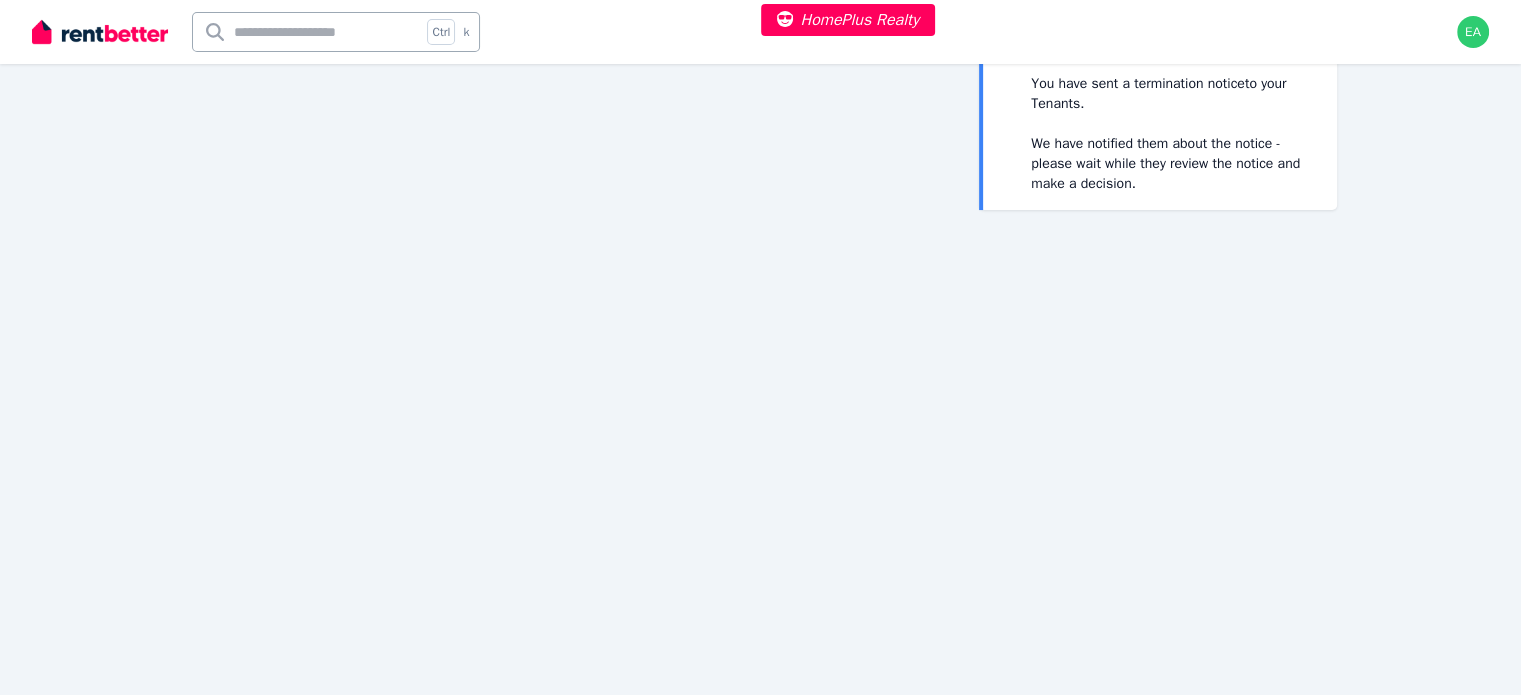 scroll, scrollTop: 0, scrollLeft: 0, axis: both 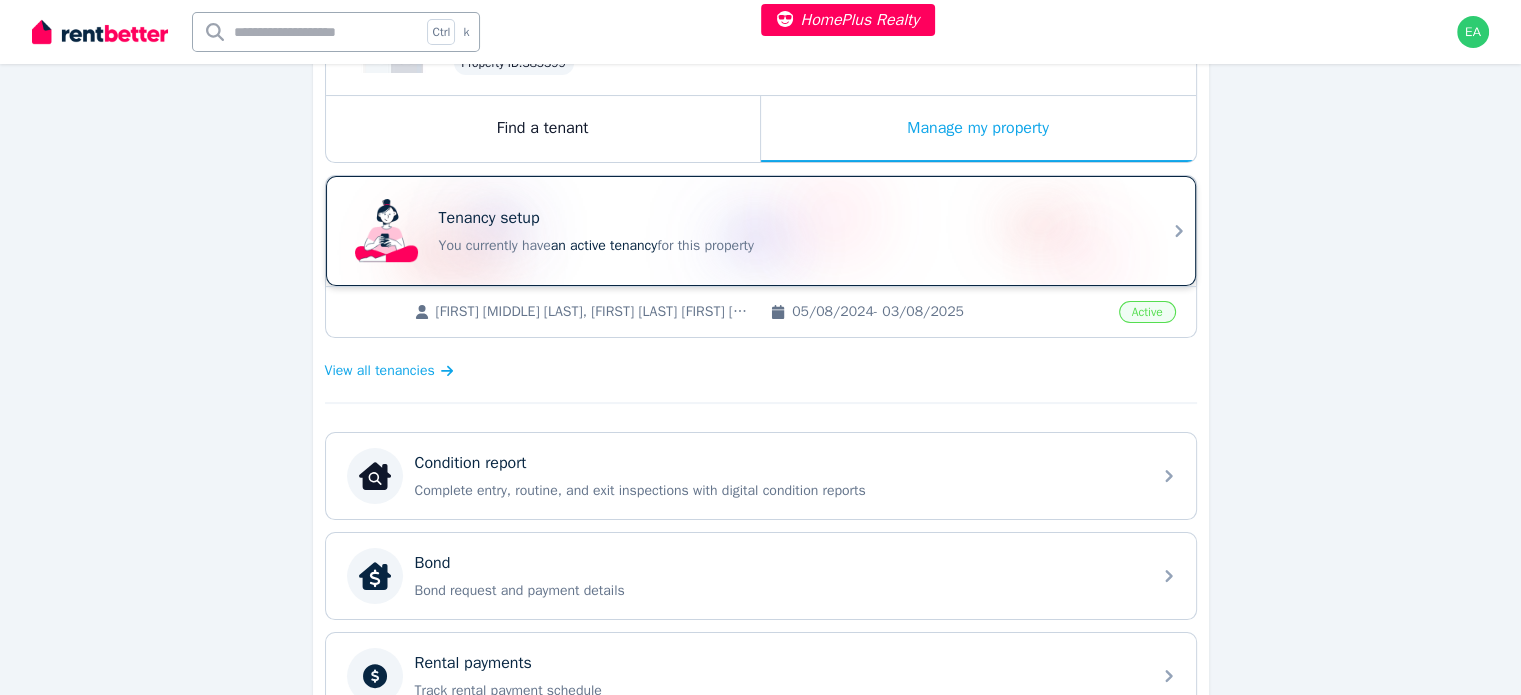 click on "You currently have  an active tenancy  for this property" at bounding box center (789, 246) 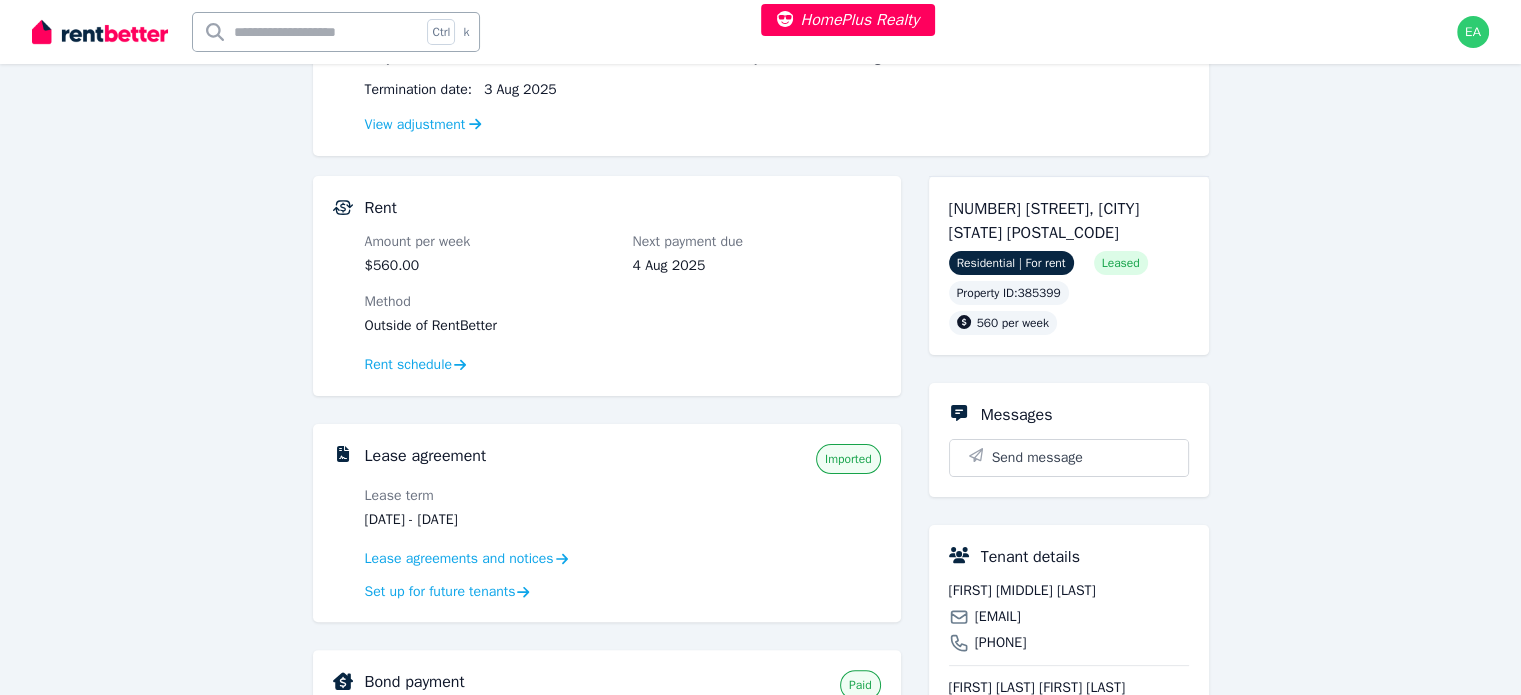 scroll, scrollTop: 100, scrollLeft: 0, axis: vertical 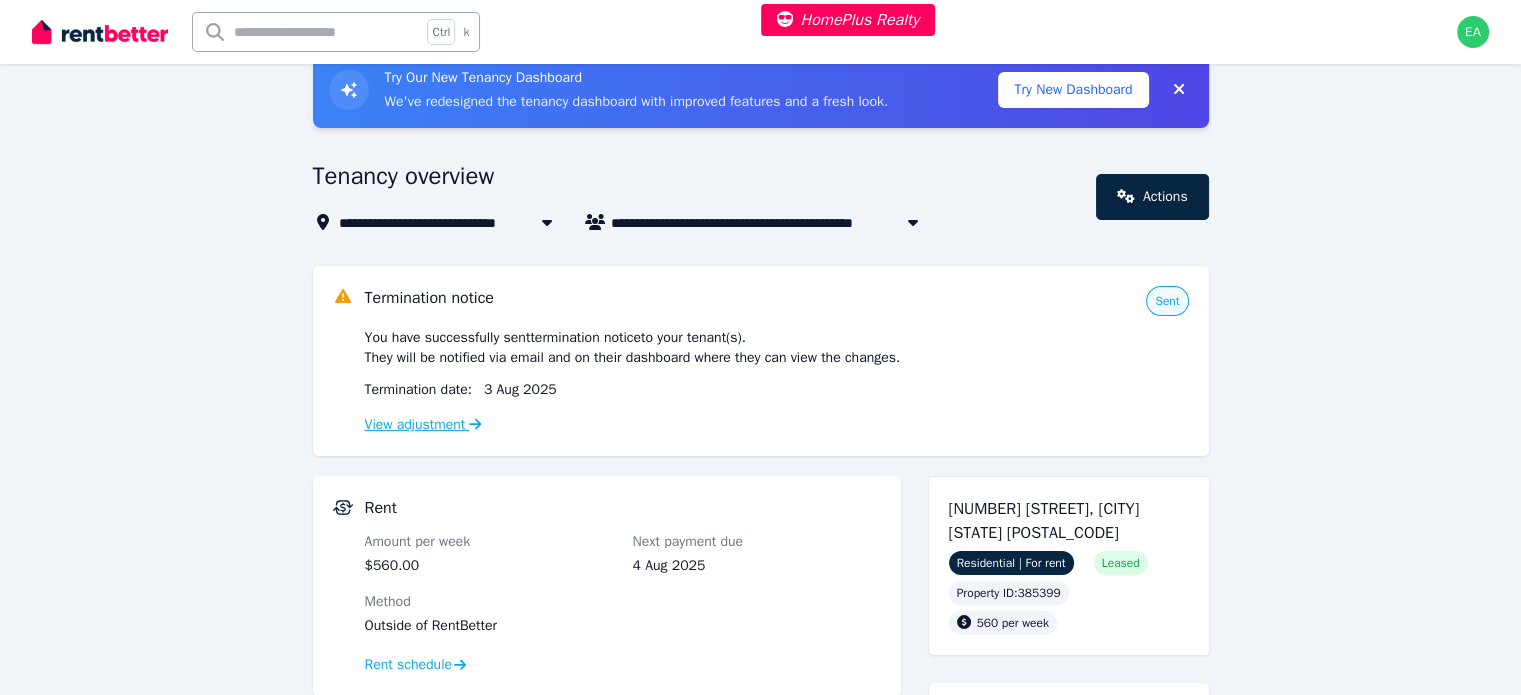 click on "View adjustment" at bounding box center (423, 424) 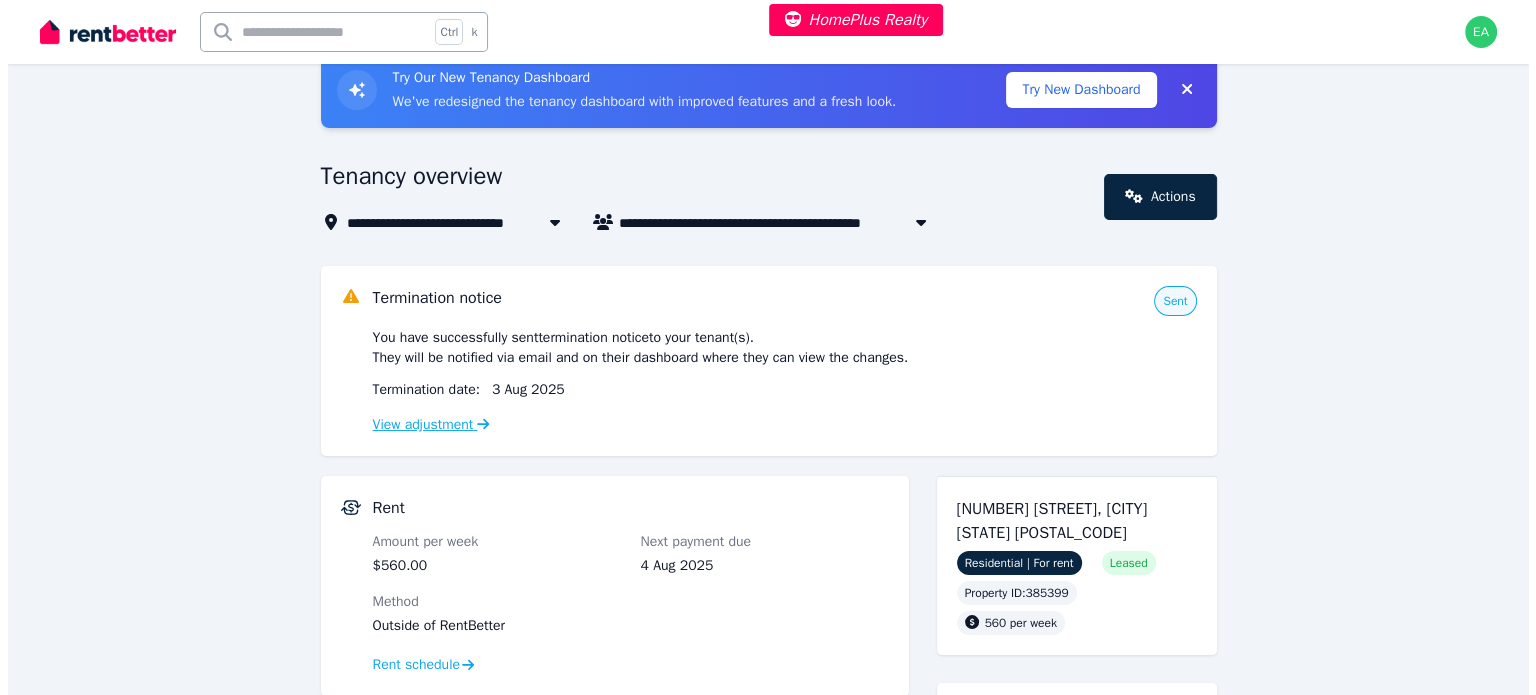 scroll, scrollTop: 0, scrollLeft: 0, axis: both 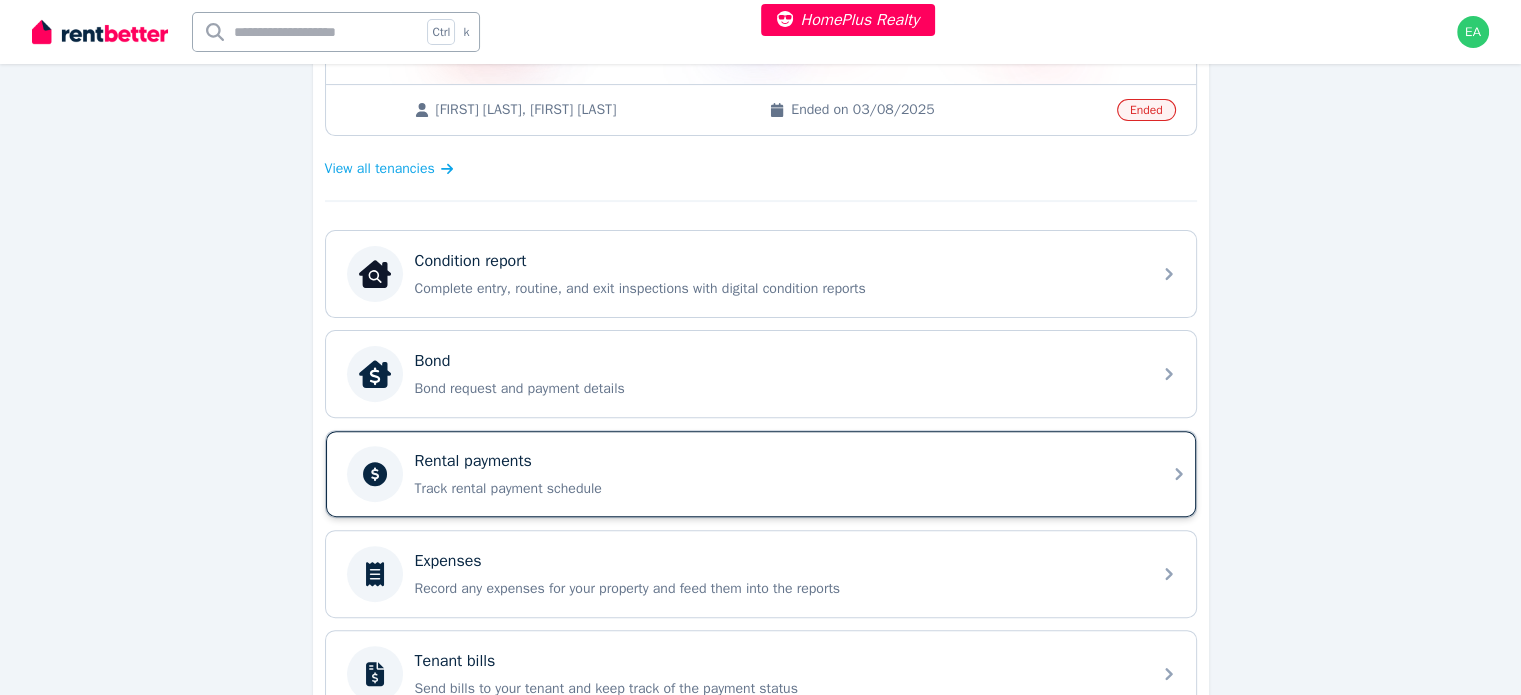 click on "Track rental payment schedule" at bounding box center (777, 489) 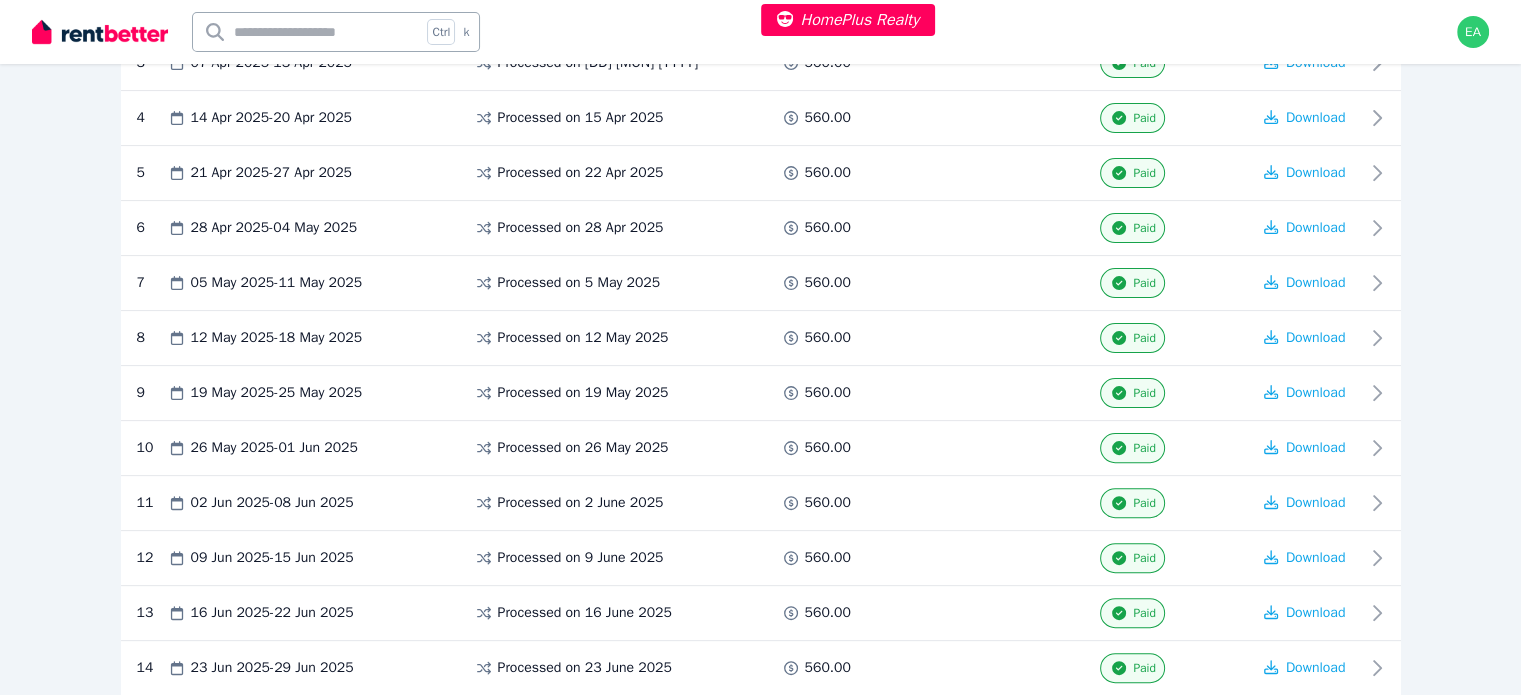 scroll, scrollTop: 881, scrollLeft: 0, axis: vertical 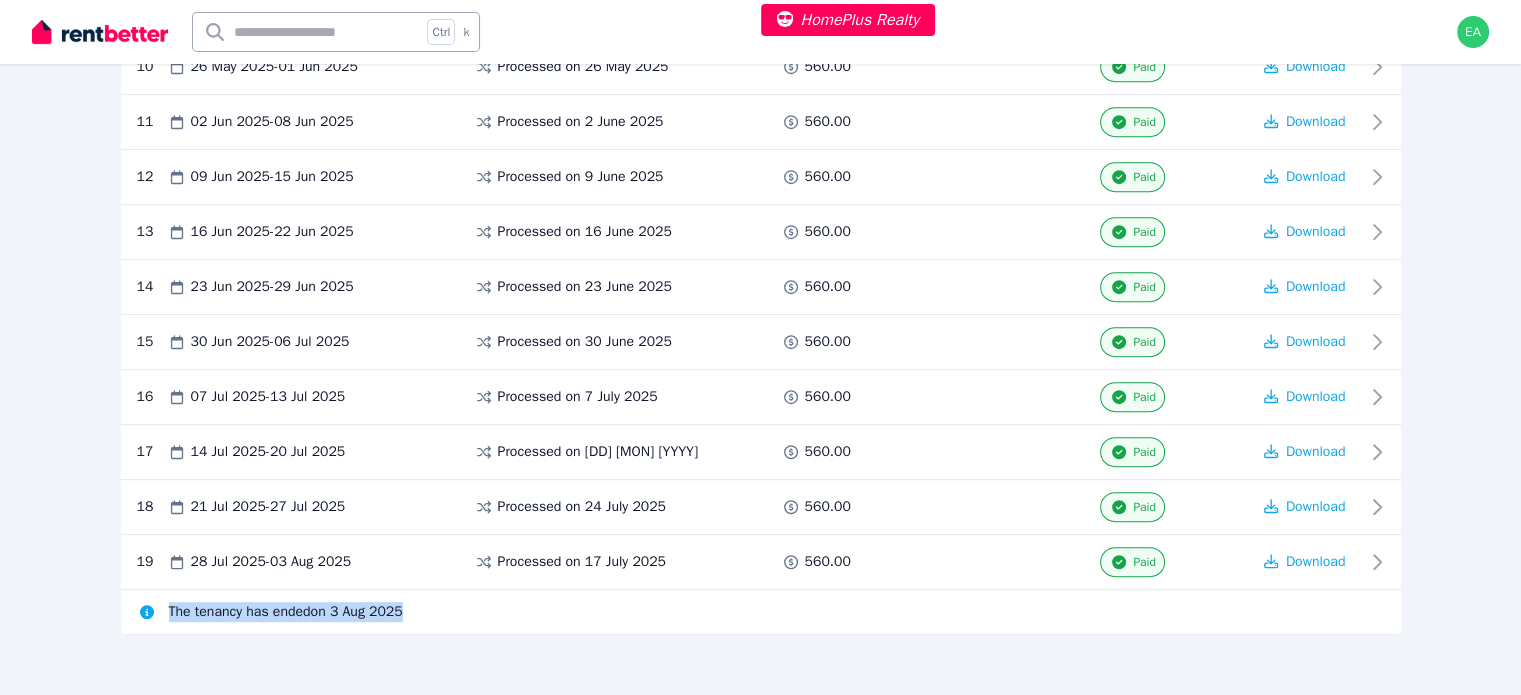 drag, startPoint x: 319, startPoint y: 611, endPoint x: 72, endPoint y: 610, distance: 247.00203 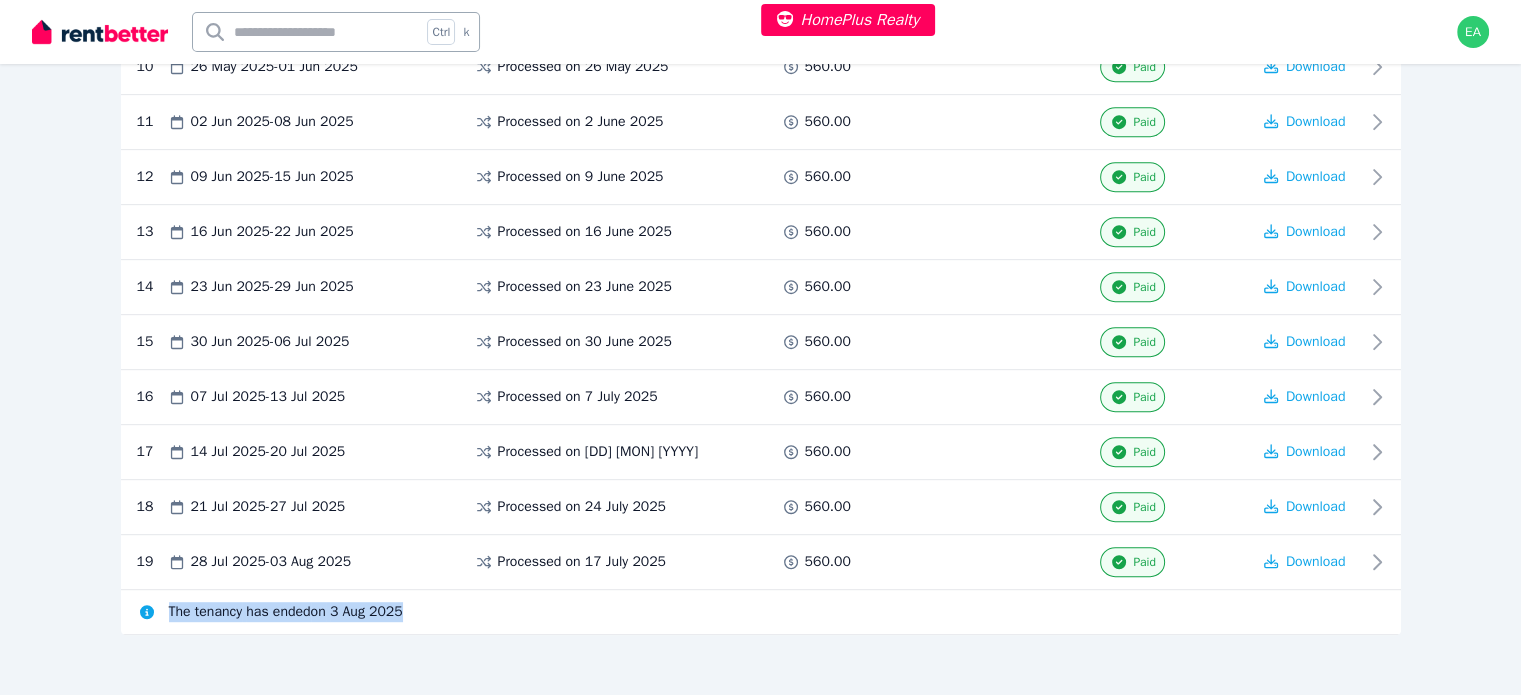 click on "The tenancy   has ended  on   3 Aug 2025" at bounding box center (761, 612) 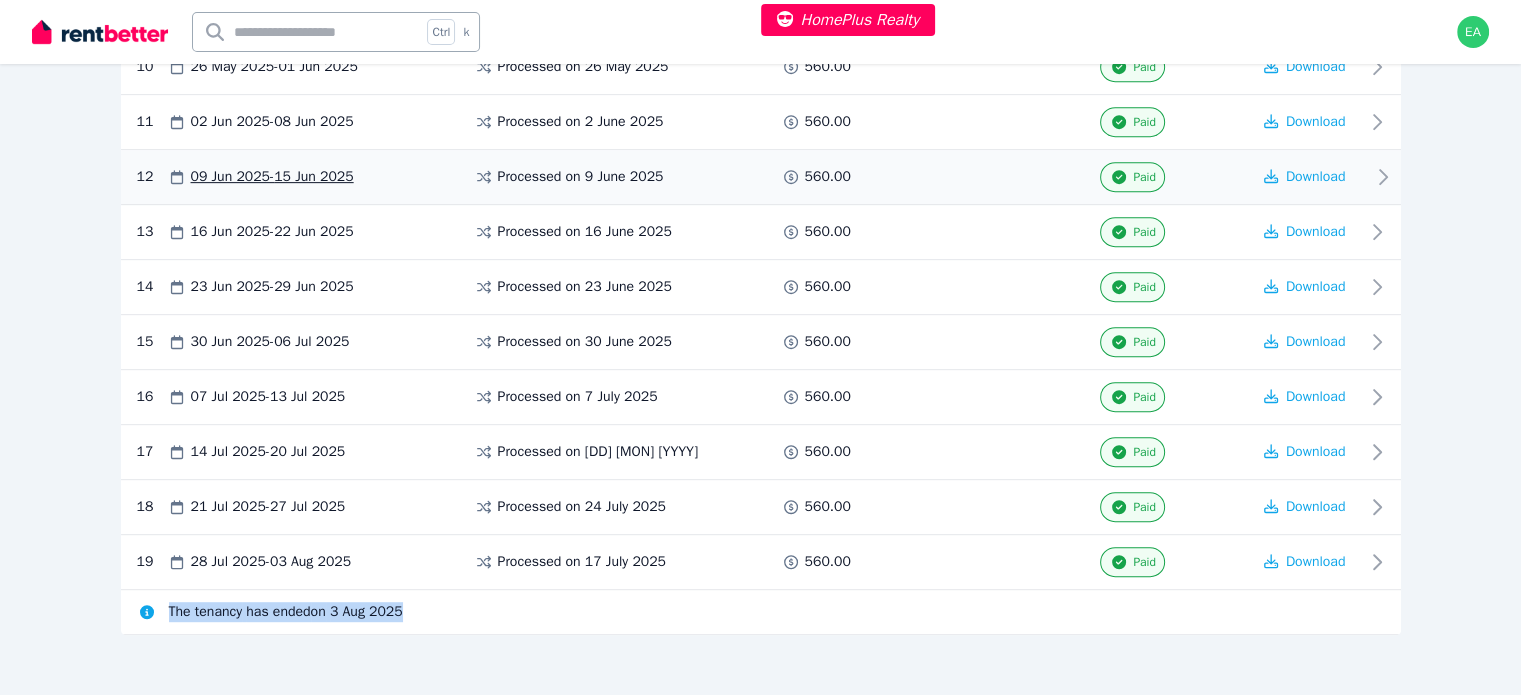 copy on "The tenancy   has ended  on   3 Aug 2025" 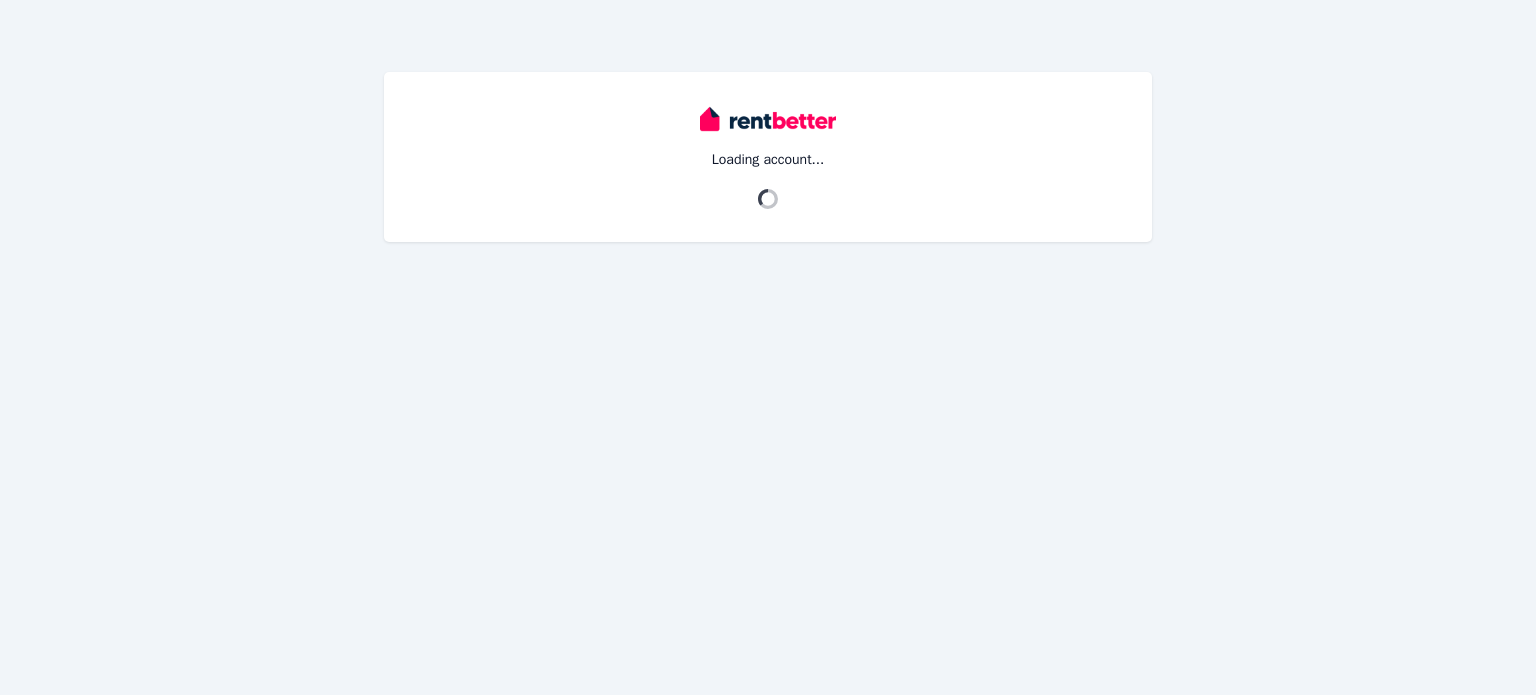 scroll, scrollTop: 0, scrollLeft: 0, axis: both 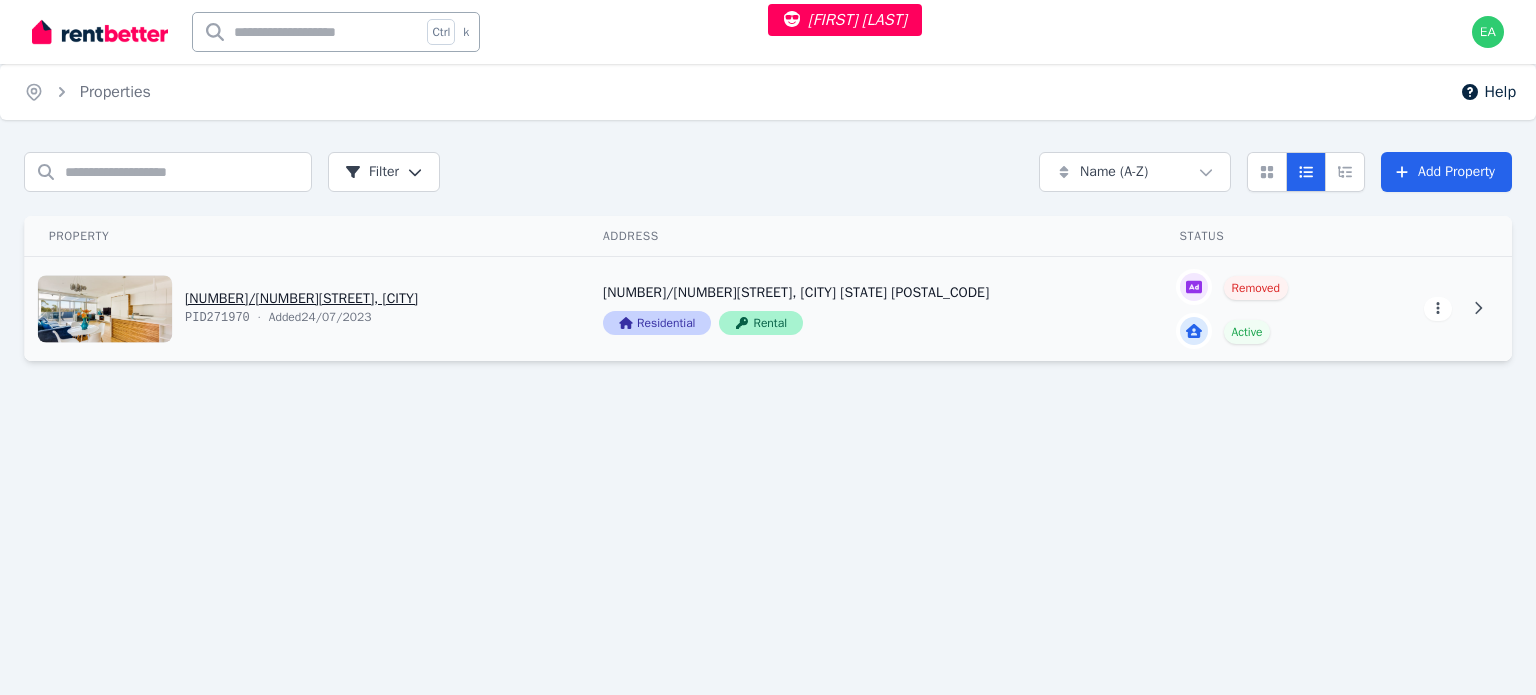 click on "Emma Lovell Open main menu Ctrl k Open user menu Home Properties Help Search properties Filter Name (A-Z) Add Property Property Address Status Actions 1/83A Queenscliff Road, Queenscliff PID  271970 · Added  24/07/2023 1/83A Queenscliff Road, Queenscliff NSW 2096 Residential Rental Removed Active View property details 1/83A Queenscliff Road, Queenscliff NSW 2096 Residential Rental View property details Removed Active View property details View property details" at bounding box center (768, 347) 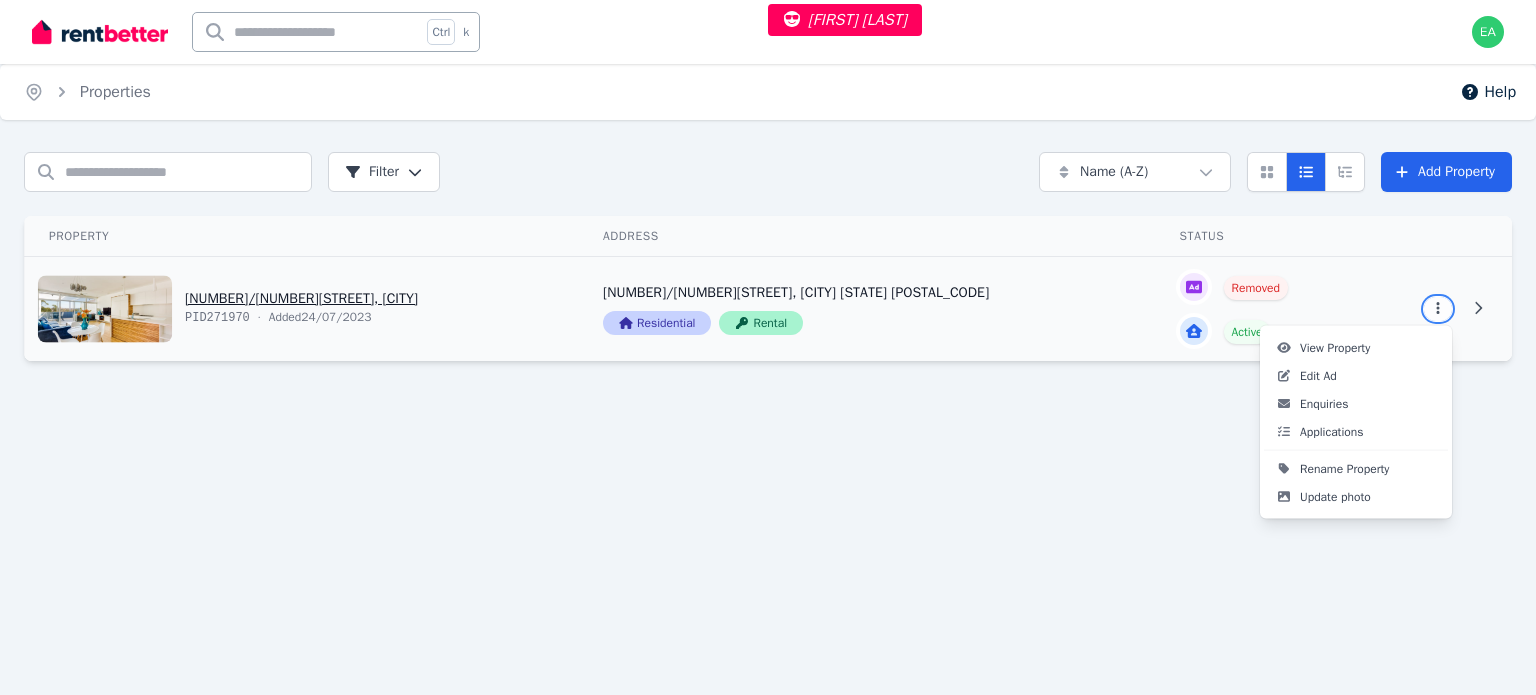 click on "Emma Lovell Open main menu Ctrl k Open user menu Home Properties Help Search properties Filter Name (A-Z) Add Property Property Address Status Actions 1/83A Queenscliff Road, Queenscliff PID  271970 · Added  24/07/2023 1/83A Queenscliff Road, Queenscliff NSW 2096 Residential Rental Removed Active View property details 1/83A Queenscliff Road, Queenscliff NSW 2096 Residential Rental View property details Removed Active View property details View property details
View Property Edit Ad Enquiries Applications Rename Property Update photo" at bounding box center [768, 347] 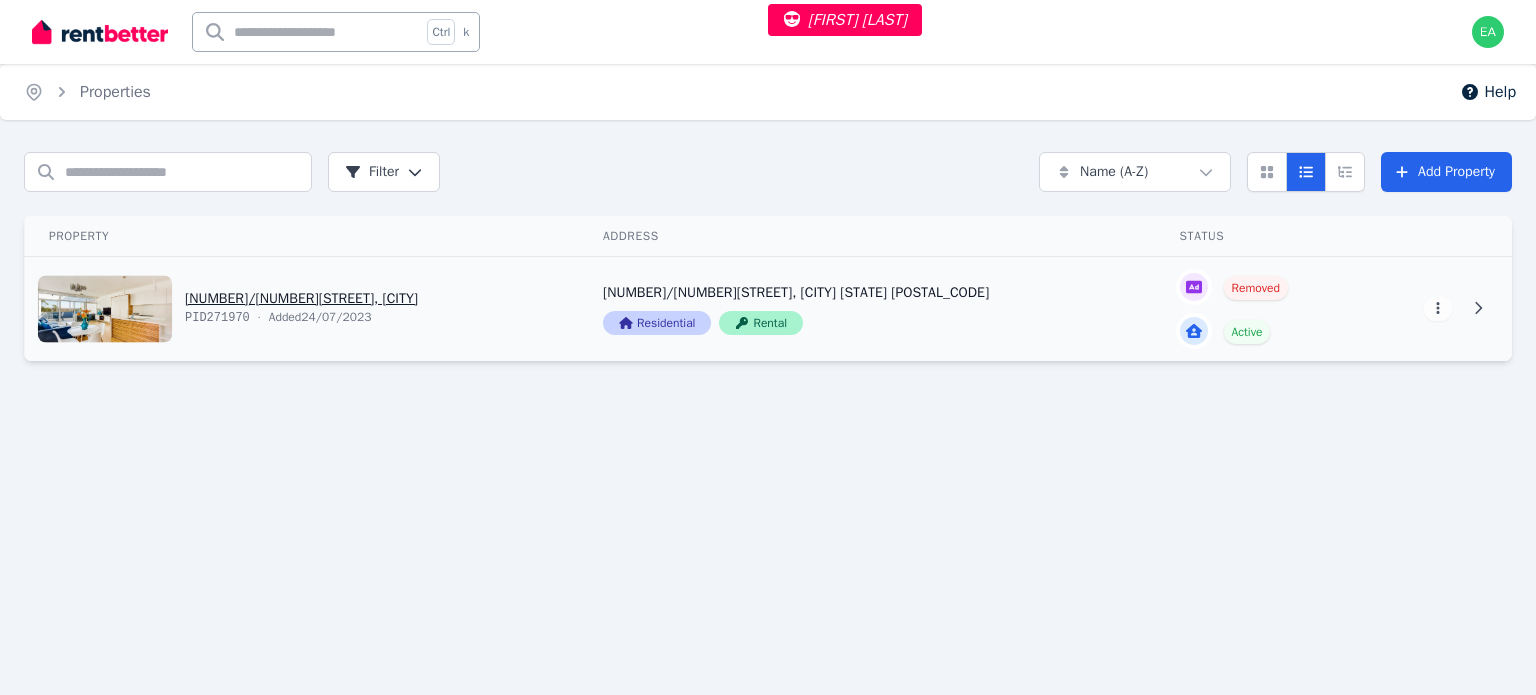 click on "View property details" at bounding box center [302, 309] 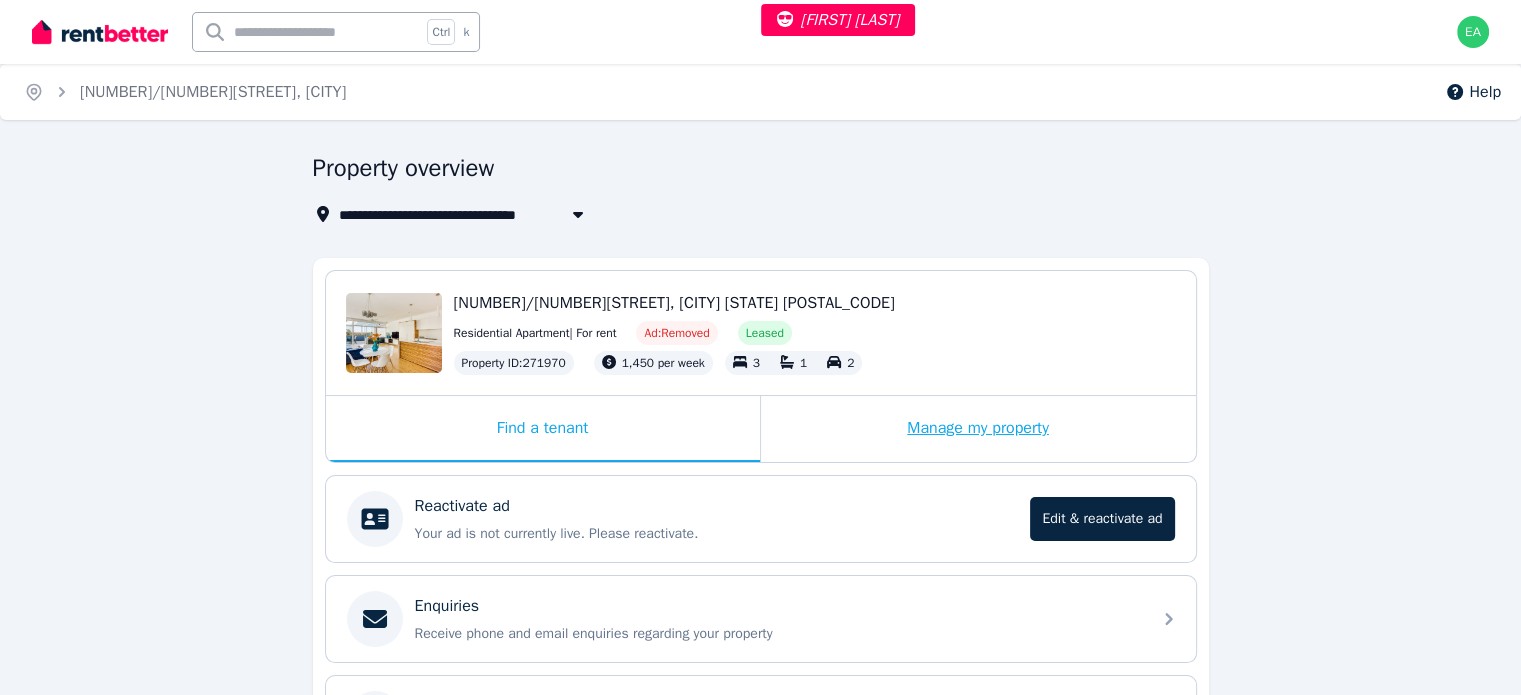 click on "Manage my property" at bounding box center (978, 429) 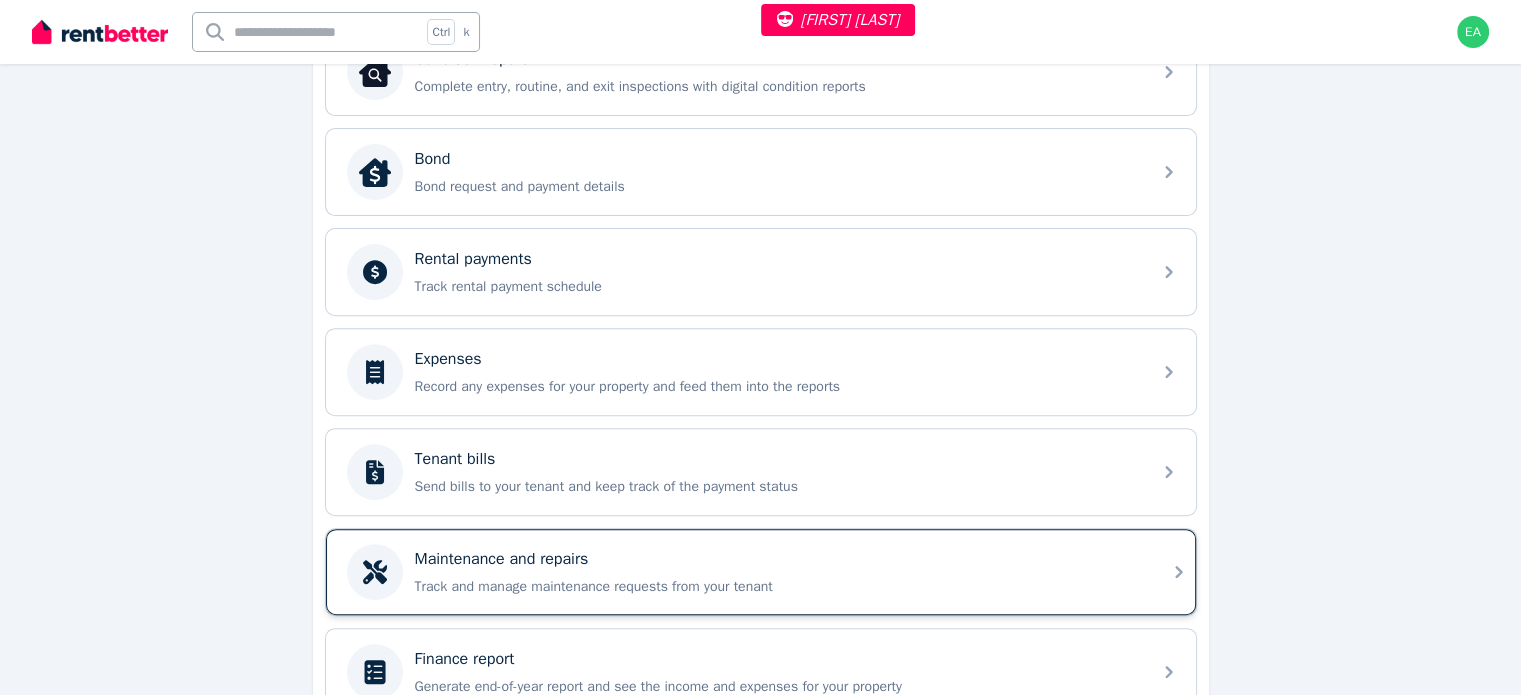 scroll, scrollTop: 604, scrollLeft: 0, axis: vertical 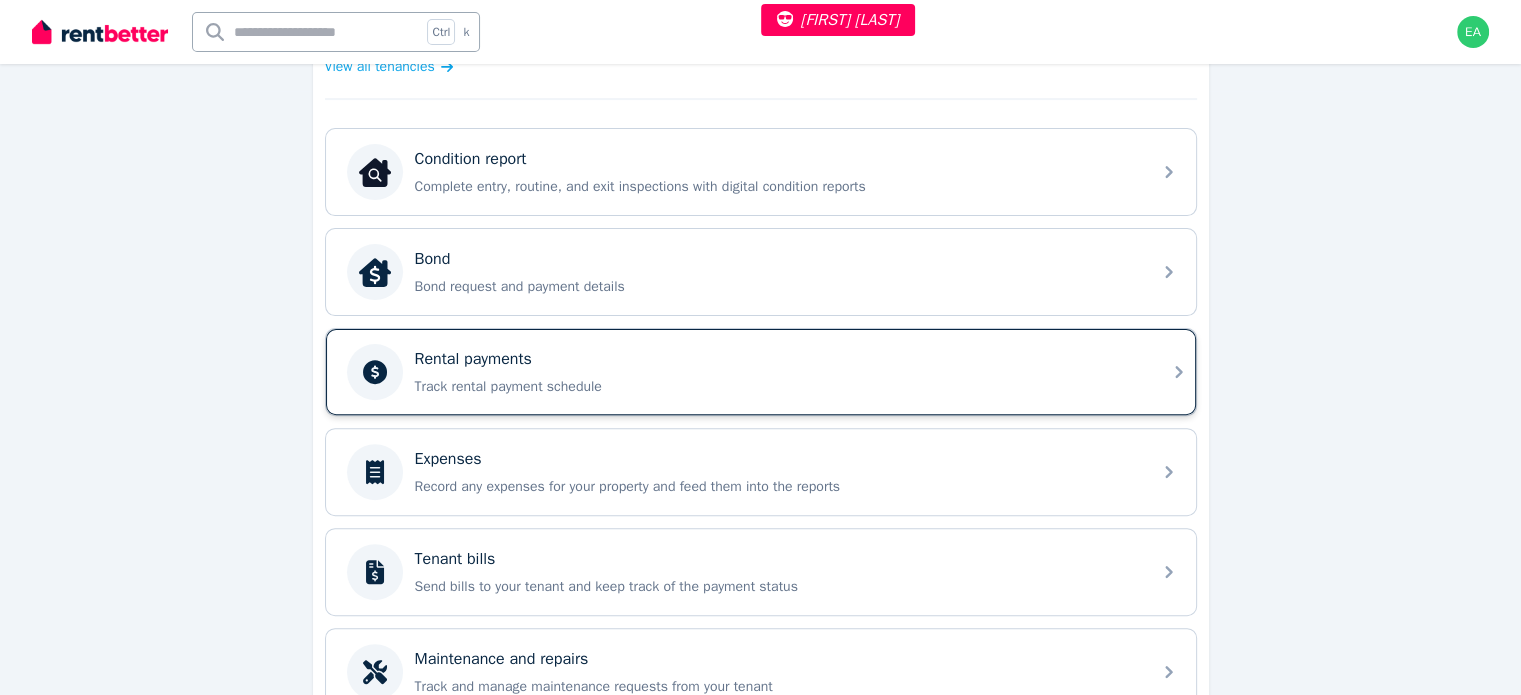 click on "Rental payments" at bounding box center (777, 359) 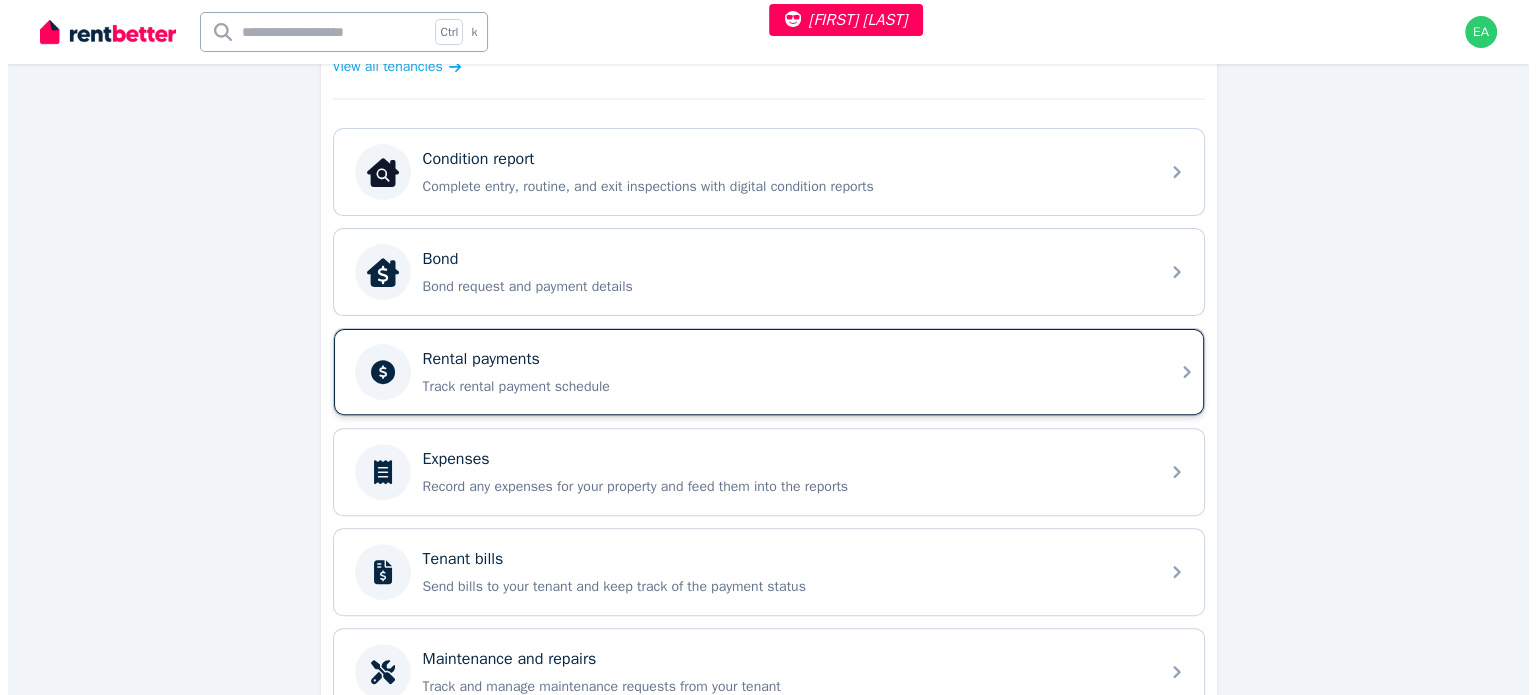 scroll, scrollTop: 0, scrollLeft: 0, axis: both 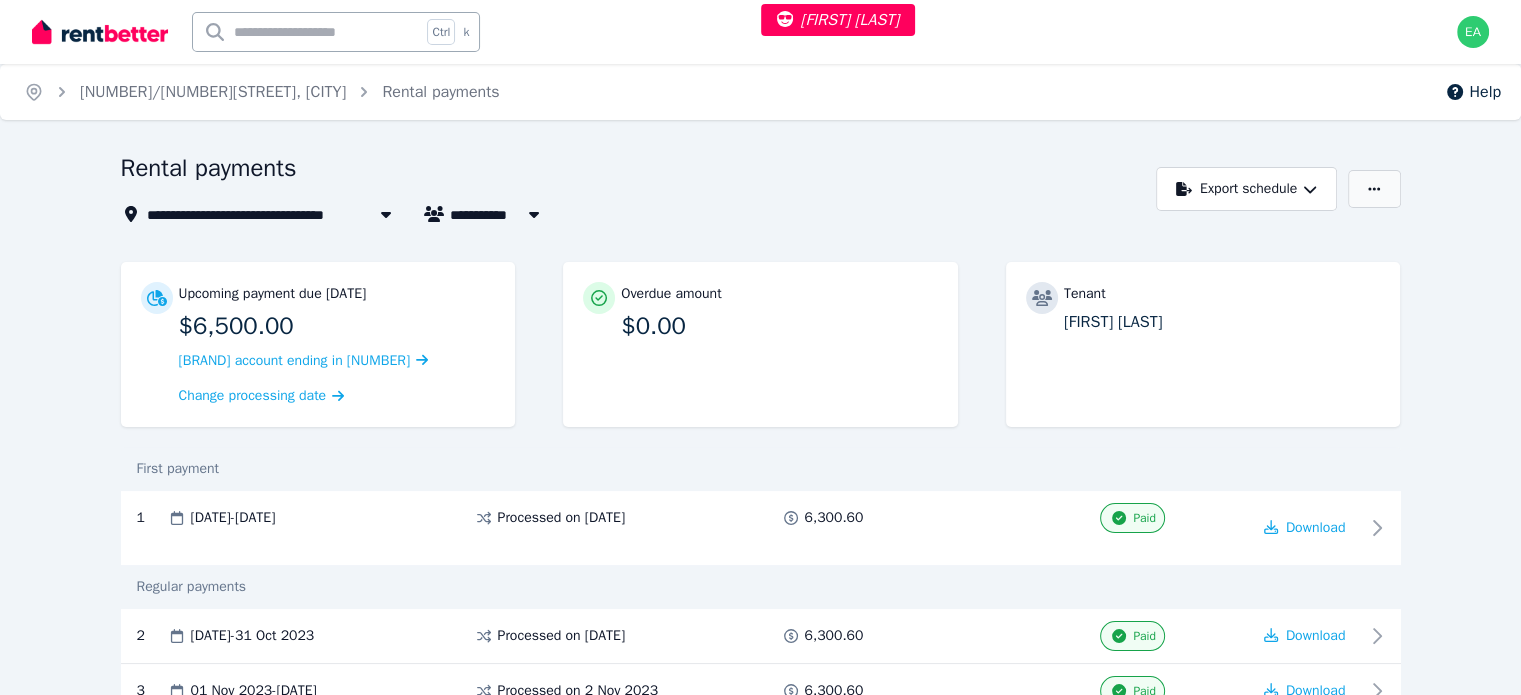 click 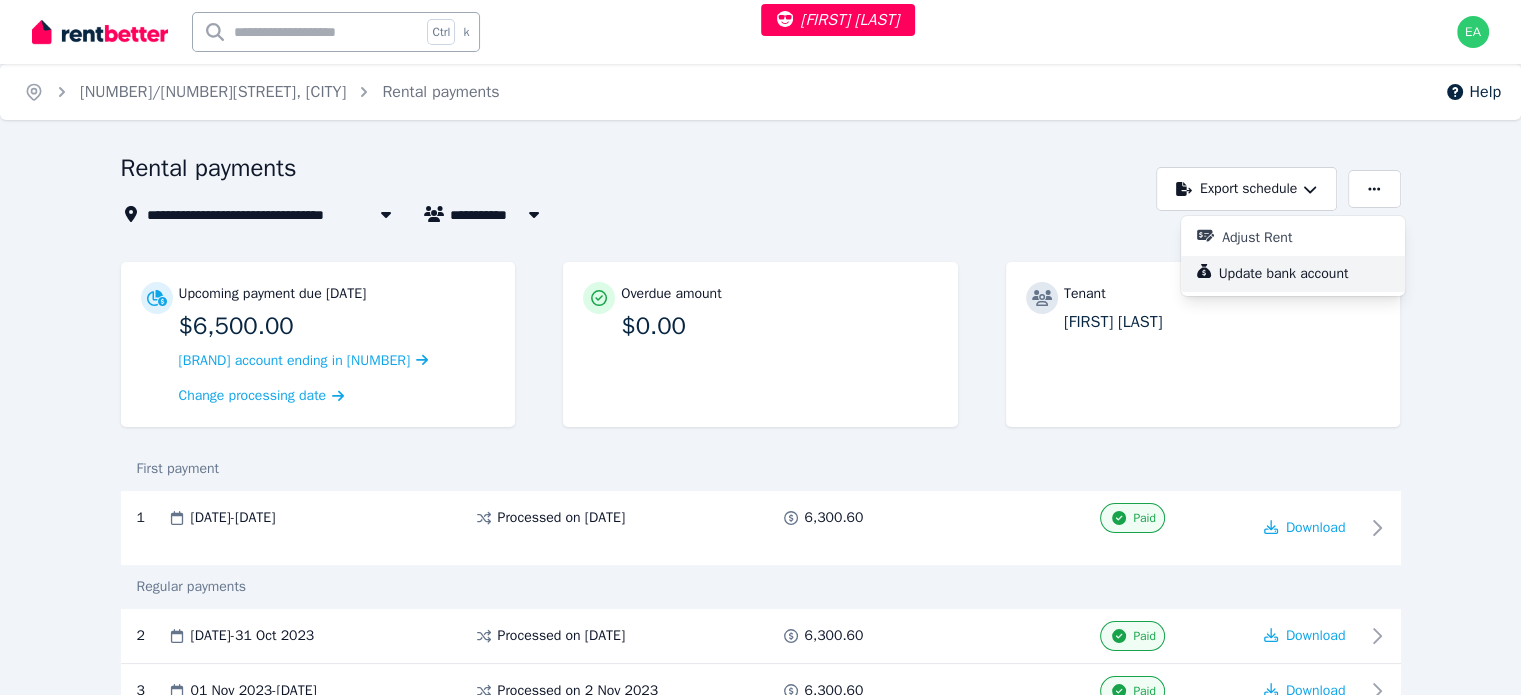 click on "Update bank account" at bounding box center (1292, 274) 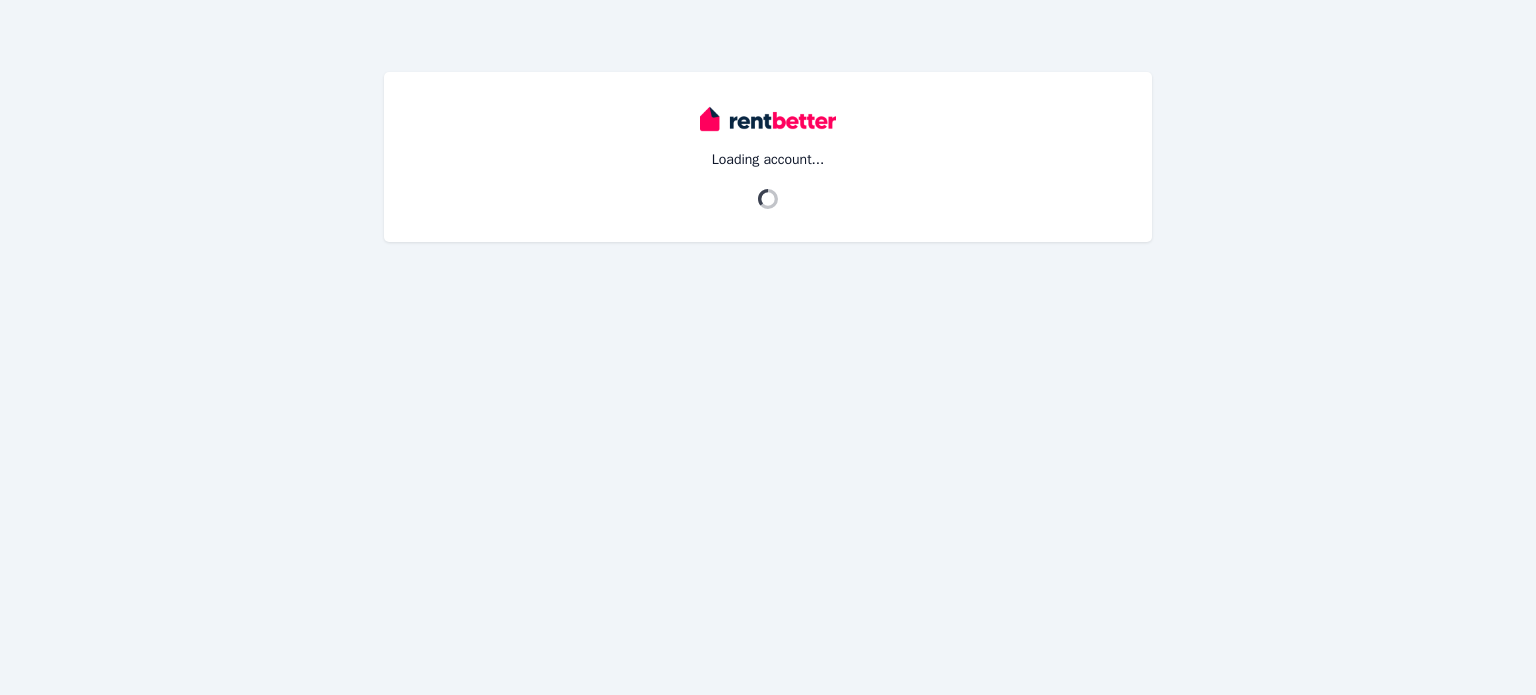scroll, scrollTop: 0, scrollLeft: 0, axis: both 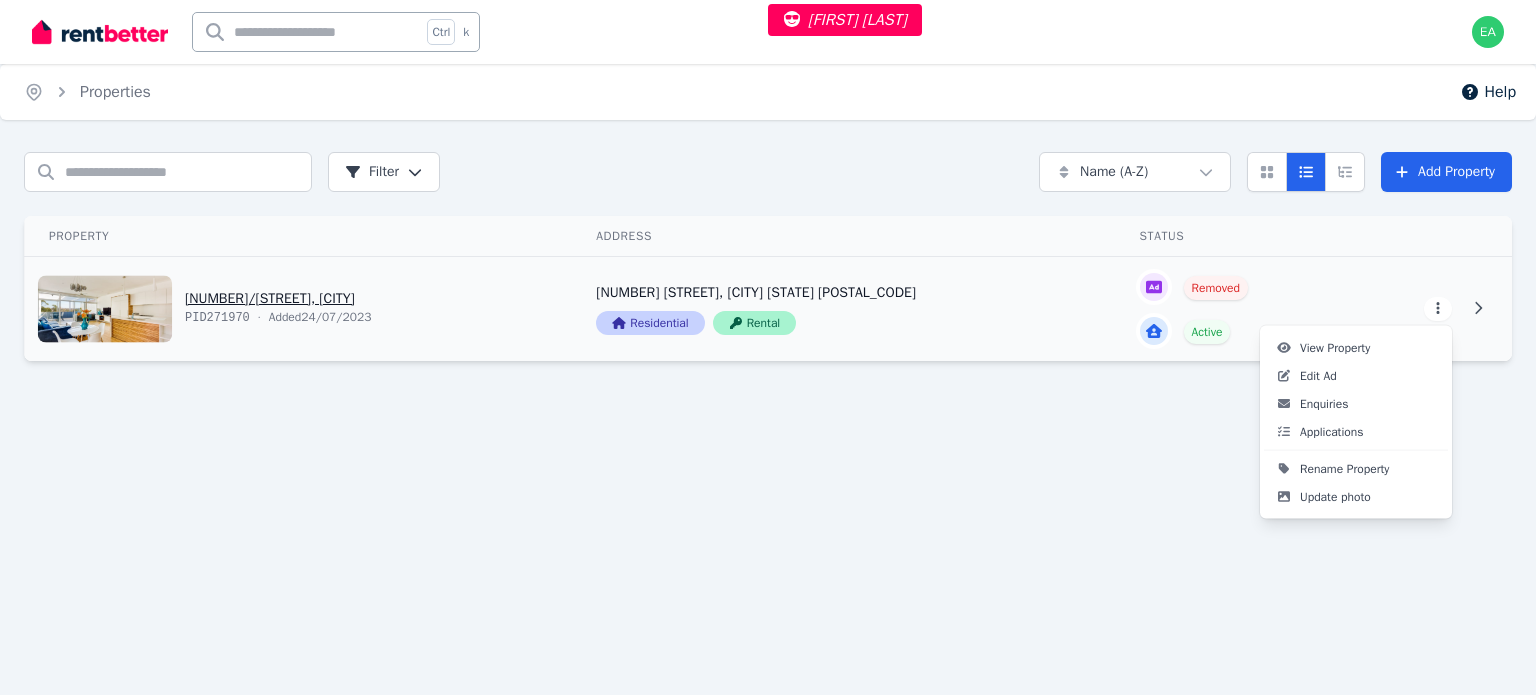 click on "Emma Lovell Open main menu Ctrl k Open user menu Home Properties Help Search properties Filter Name (A-Z) Add Property Property Address Status Actions 1/83A Queenscliff Road, Queenscliff PID  271970 · Added  24/07/2023 1/83A Queenscliff Road, Queenscliff NSW 2096 Residential Rental Removed Active View property details 1/83A Queenscliff Road, Queenscliff NSW 2096 Residential Rental View property details Removed Active View property details View property details
View Property Edit Ad Enquiries Applications Rename Property Update photo" at bounding box center (768, 347) 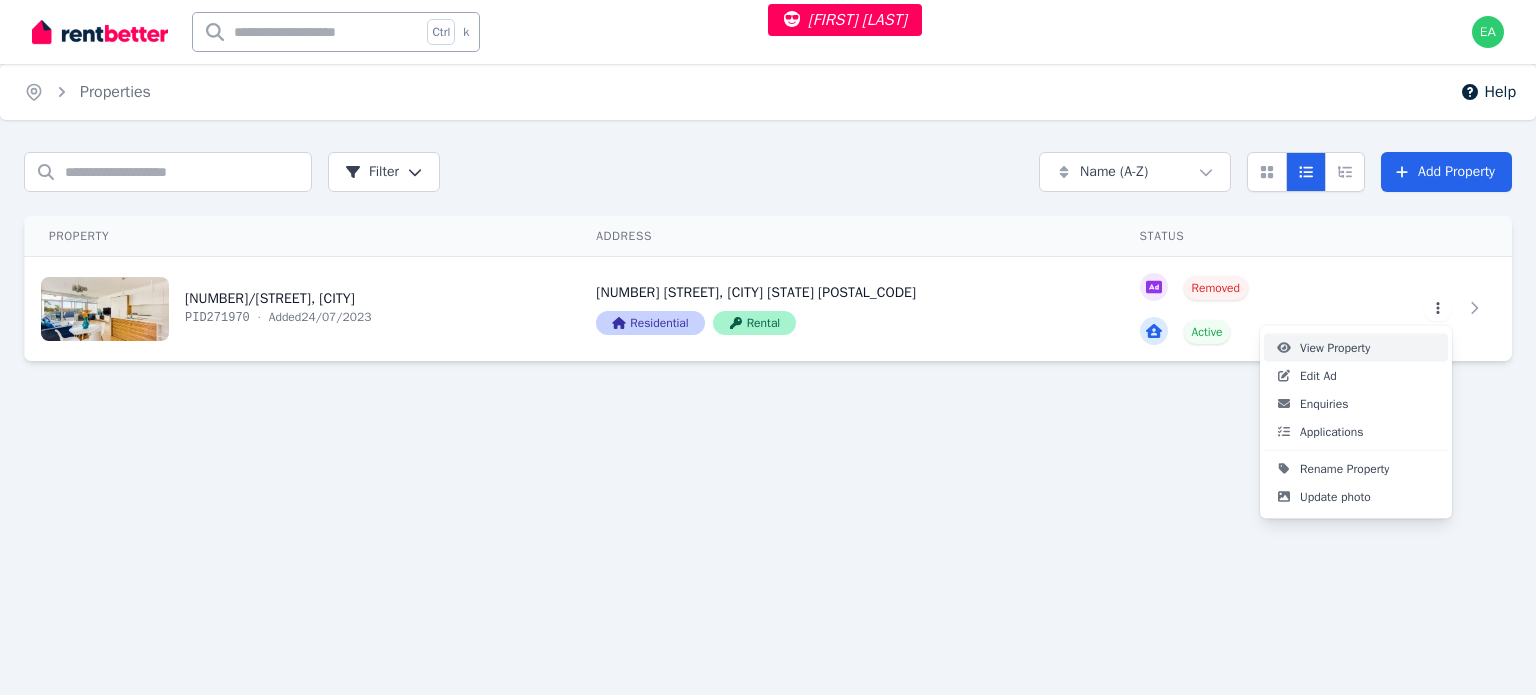 click on "View Property" at bounding box center [1356, 348] 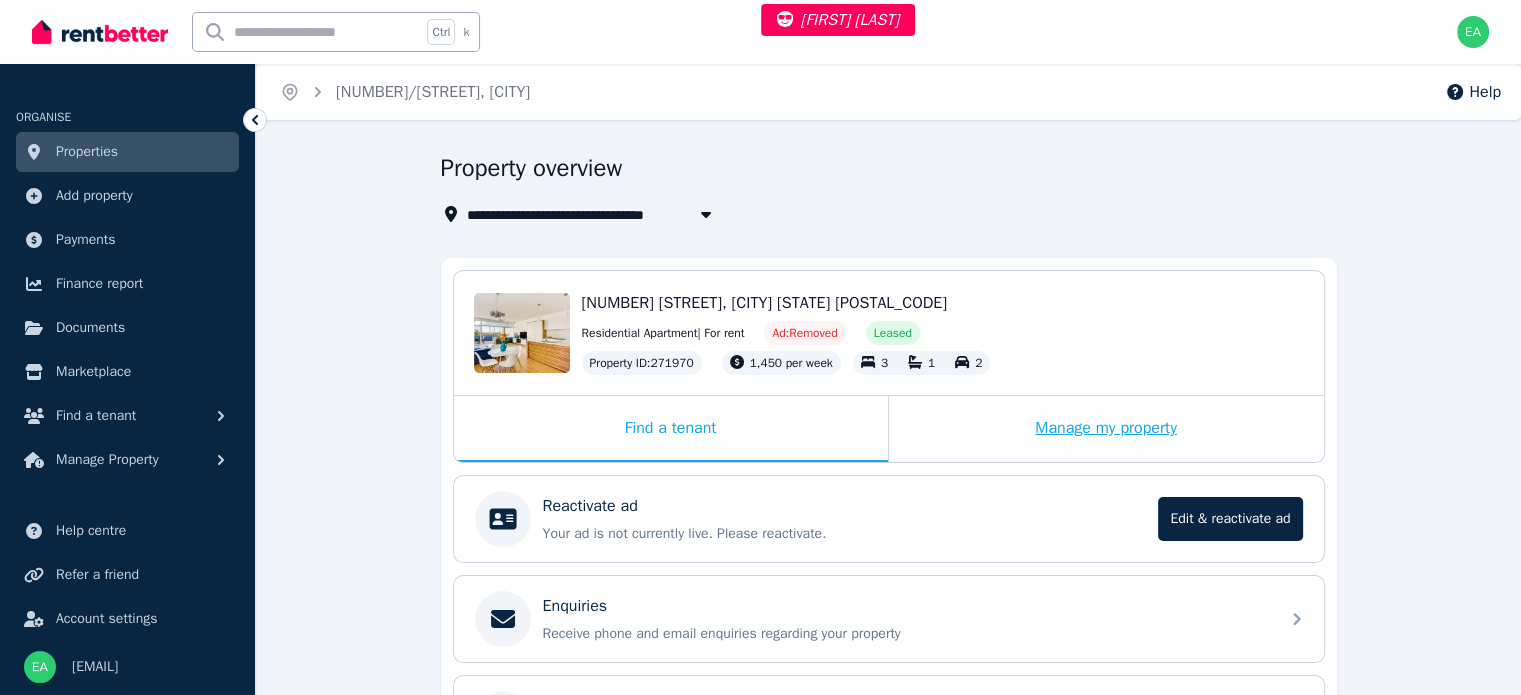 click on "Manage my property" at bounding box center (1106, 429) 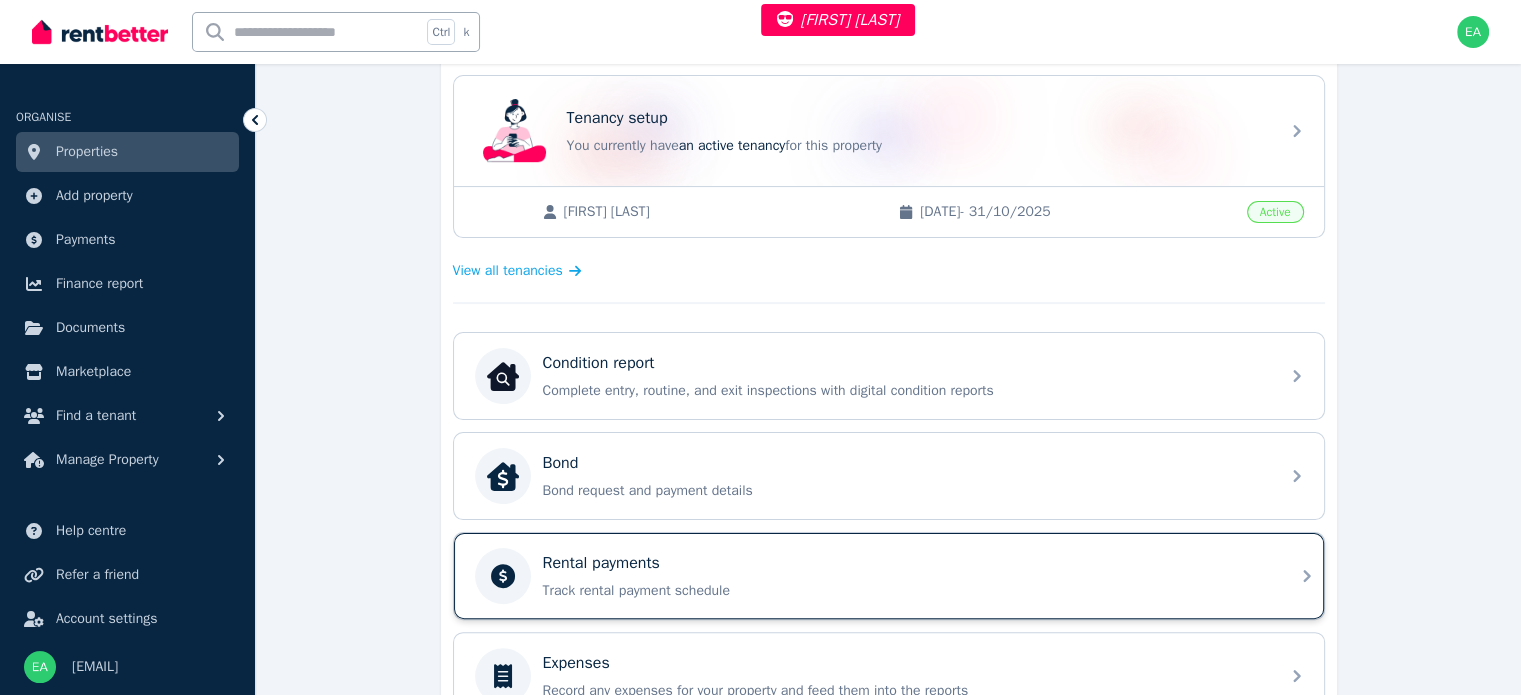 scroll, scrollTop: 600, scrollLeft: 0, axis: vertical 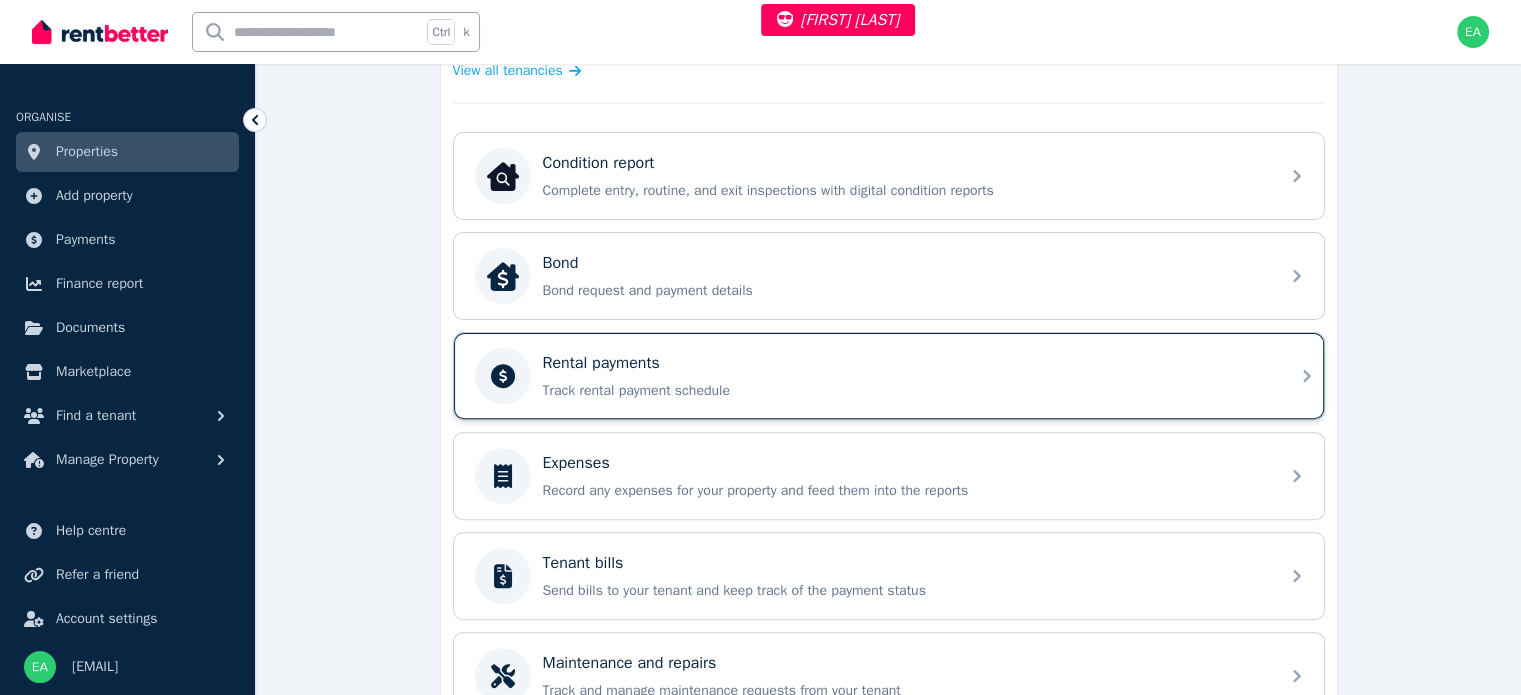 click on "Rental payments Track rental payment schedule" at bounding box center [905, 376] 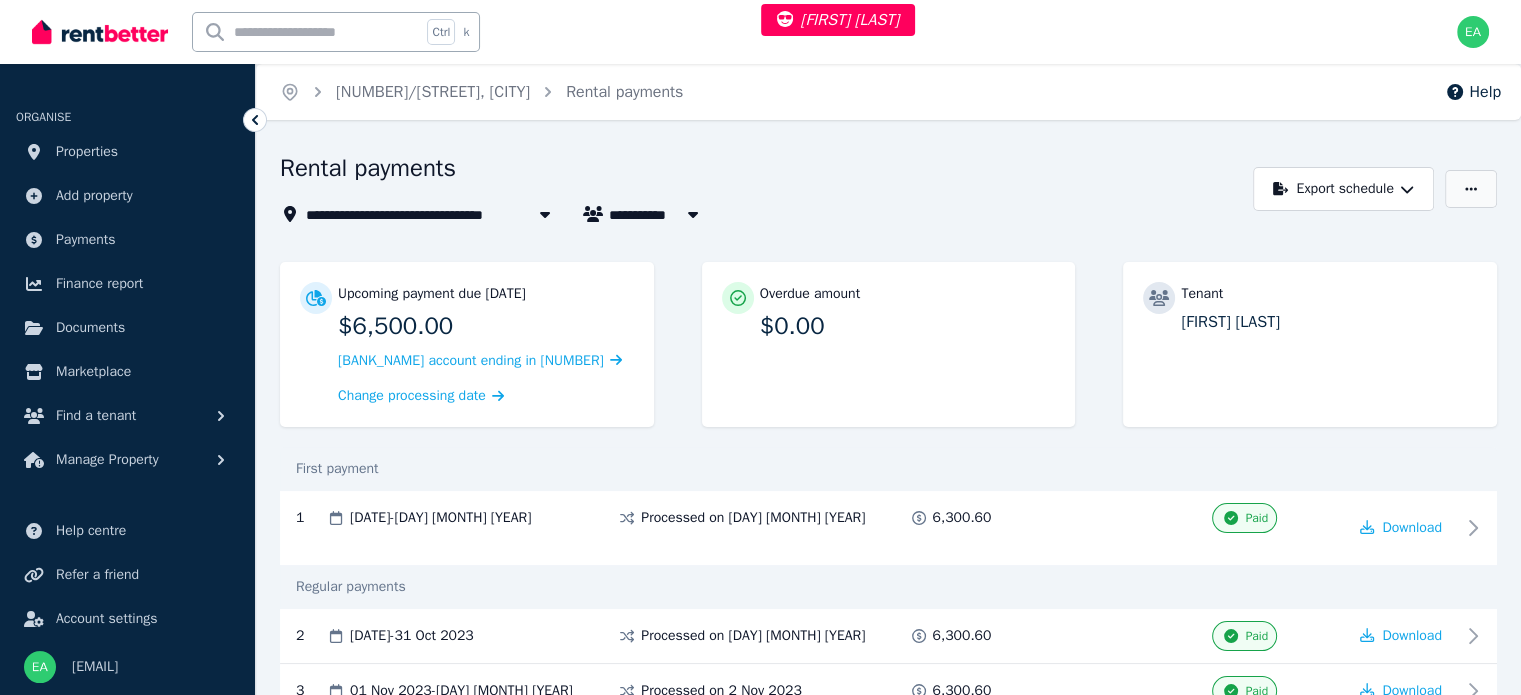 click 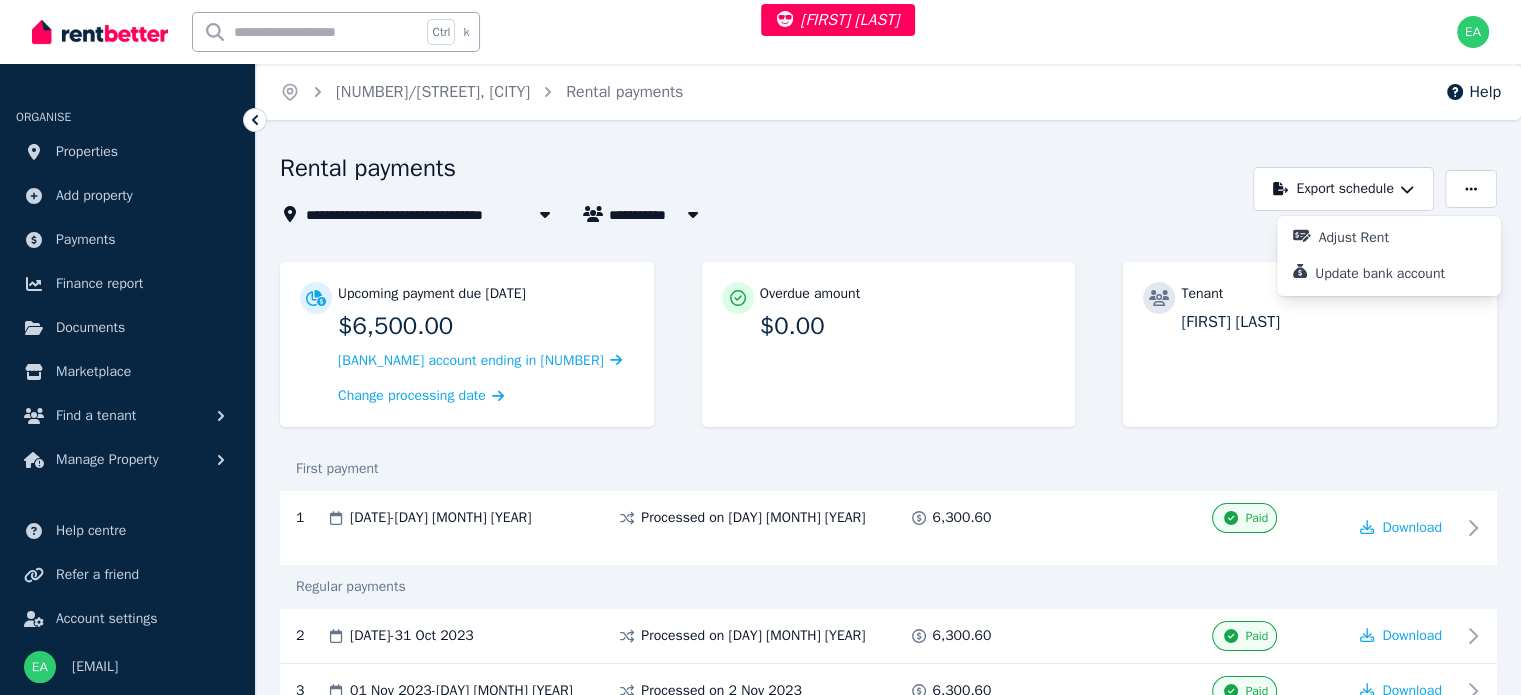click on "**********" at bounding box center (761, 214) 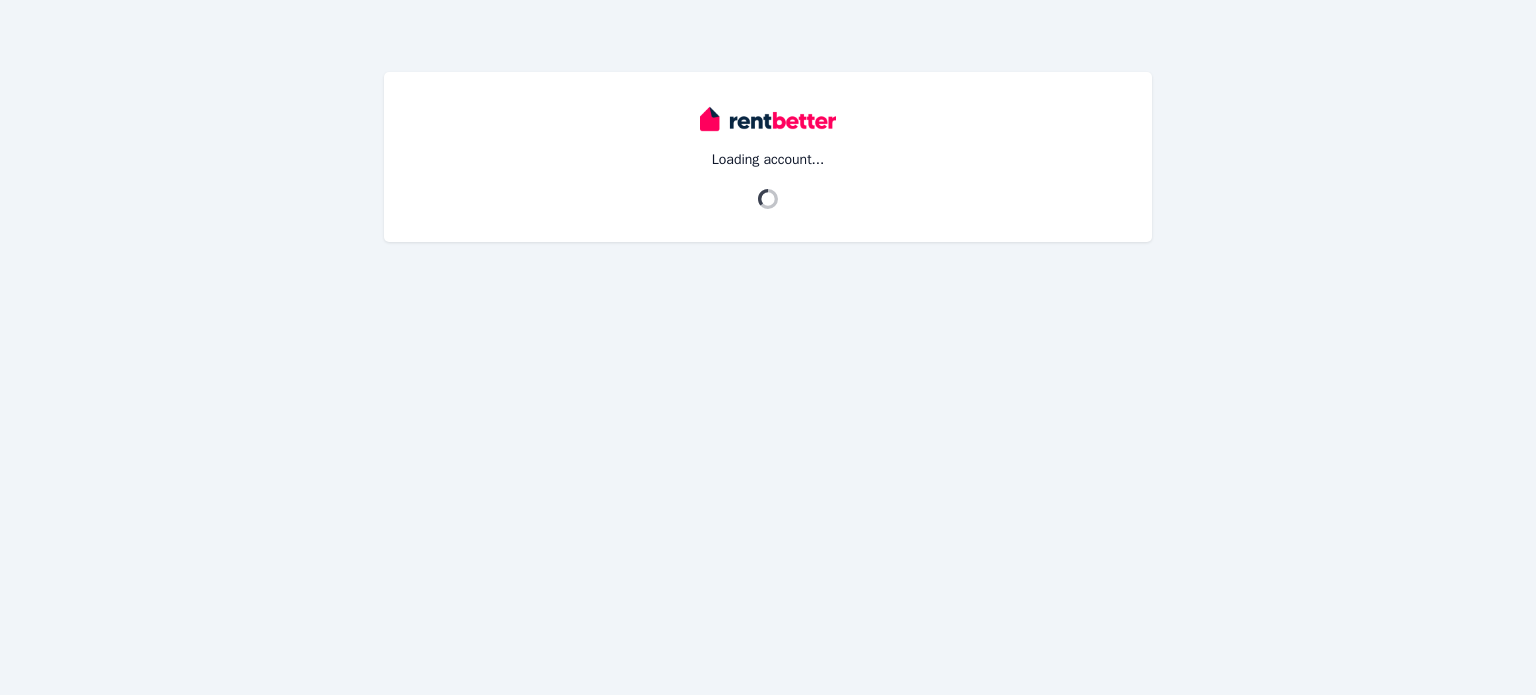scroll, scrollTop: 0, scrollLeft: 0, axis: both 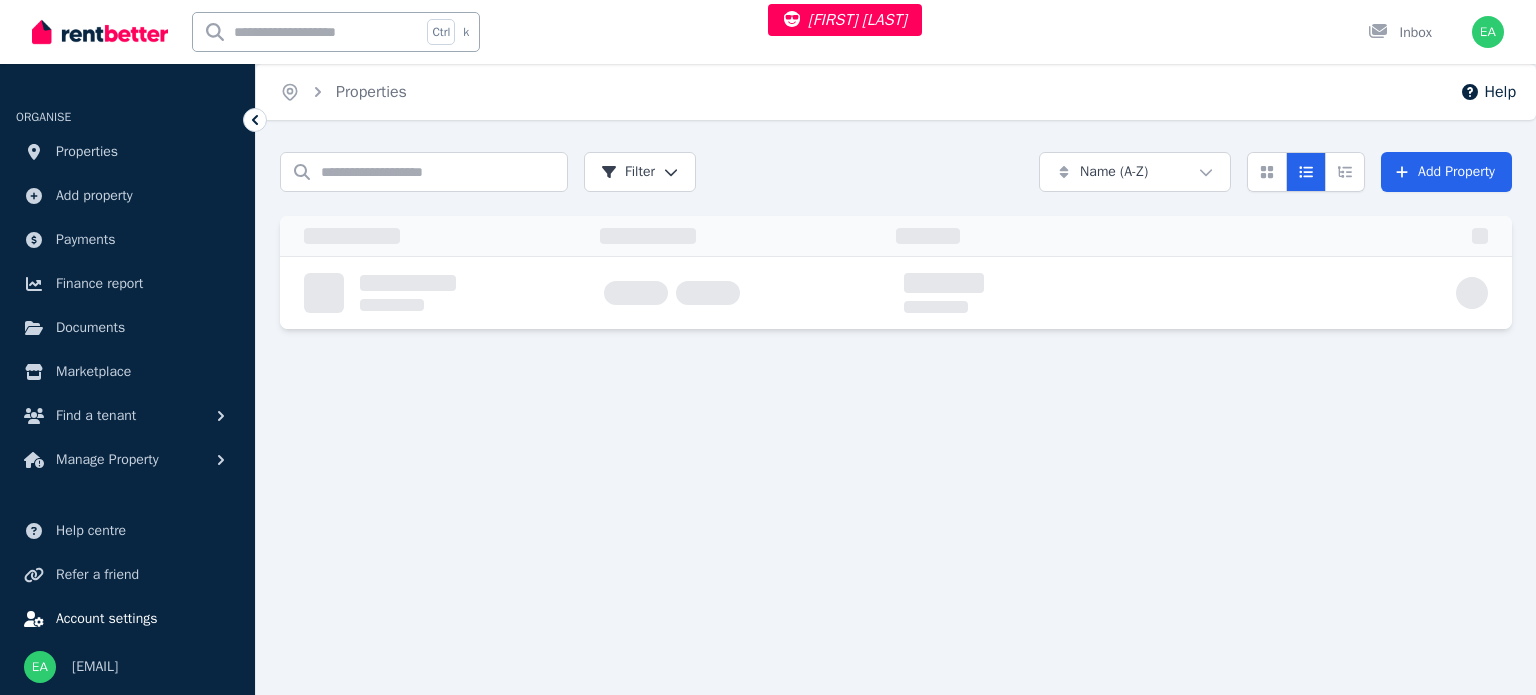click on "Account settings" at bounding box center (107, 619) 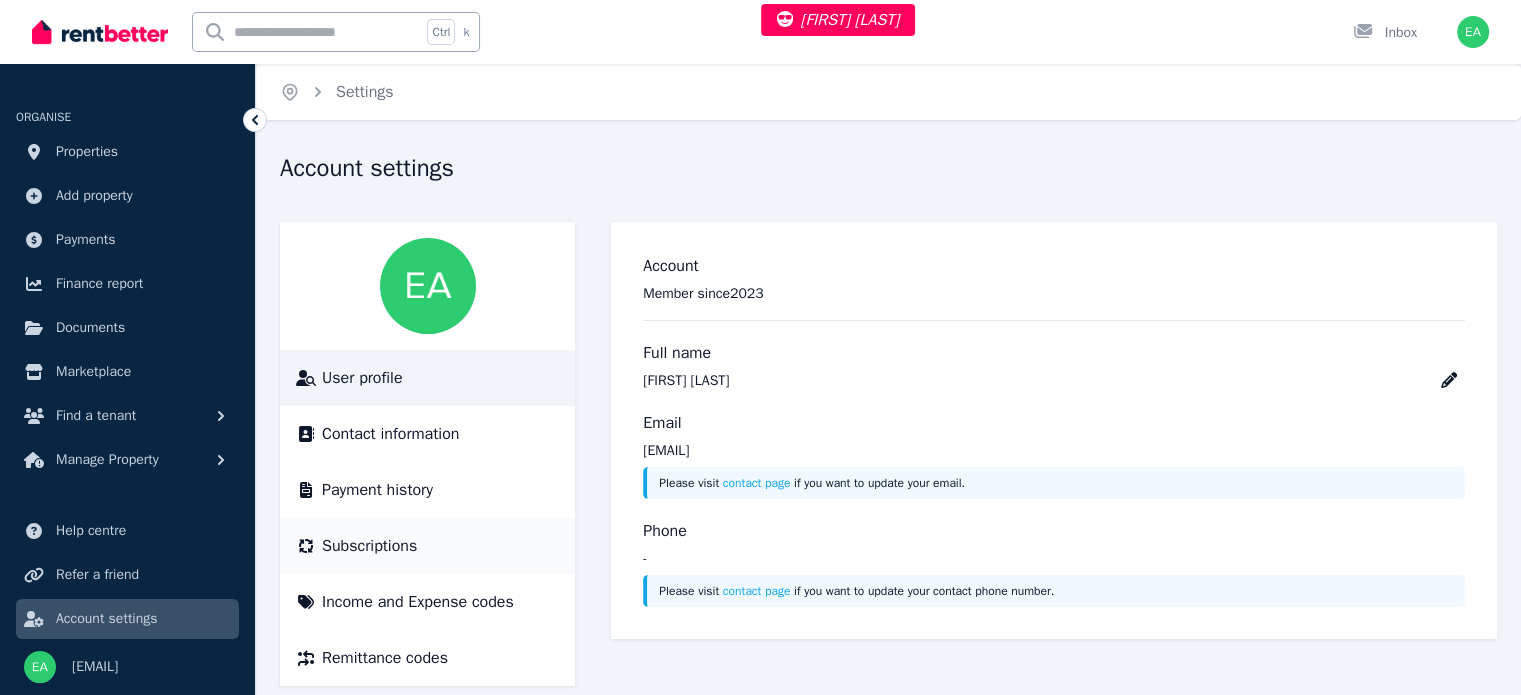 click on "Subscriptions" at bounding box center [427, 546] 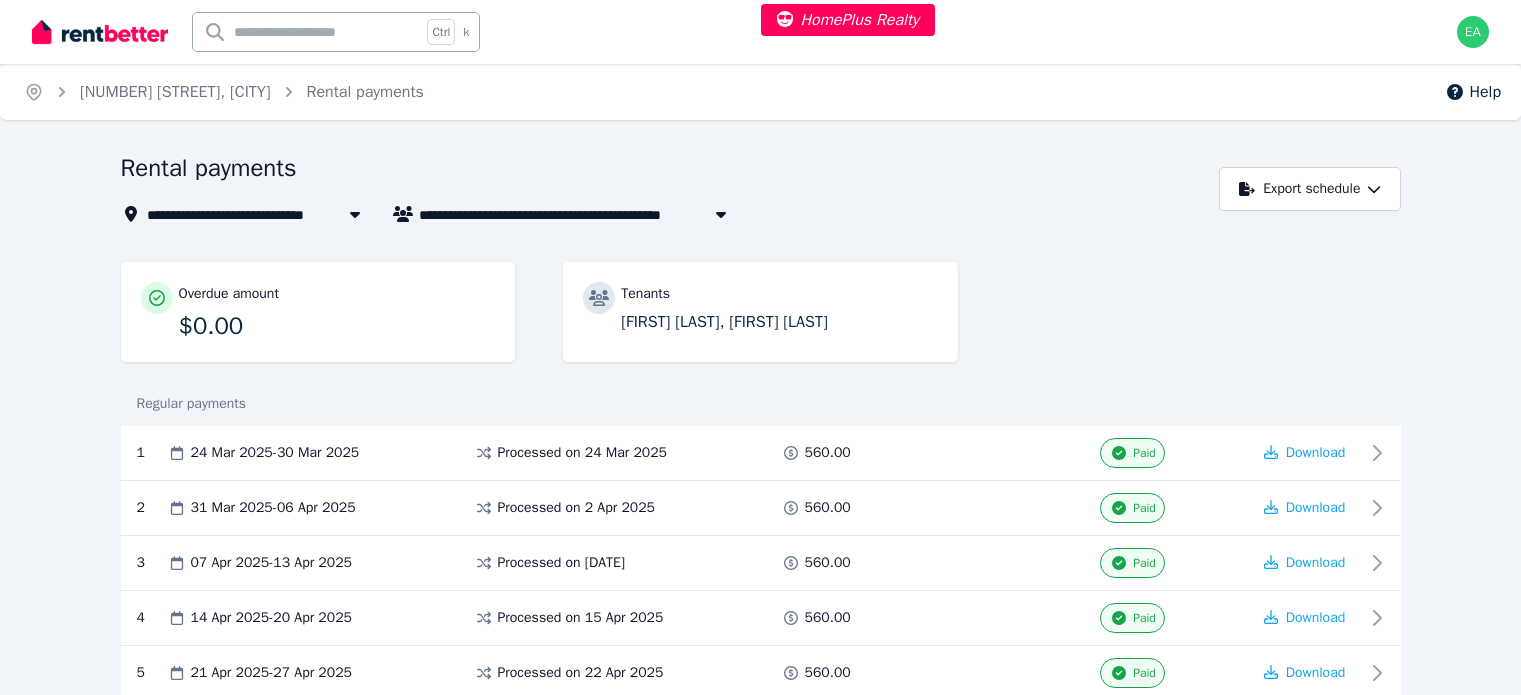 scroll, scrollTop: 881, scrollLeft: 0, axis: vertical 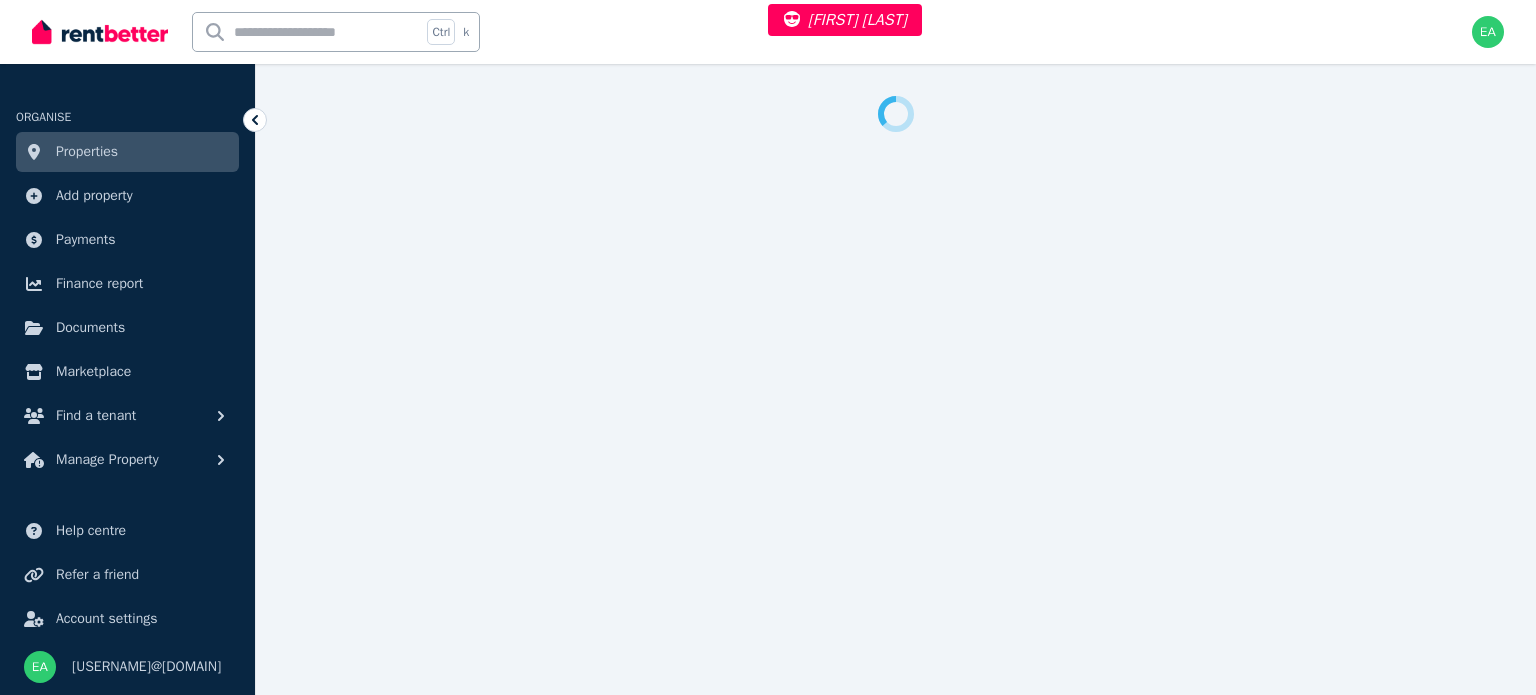 select on "***" 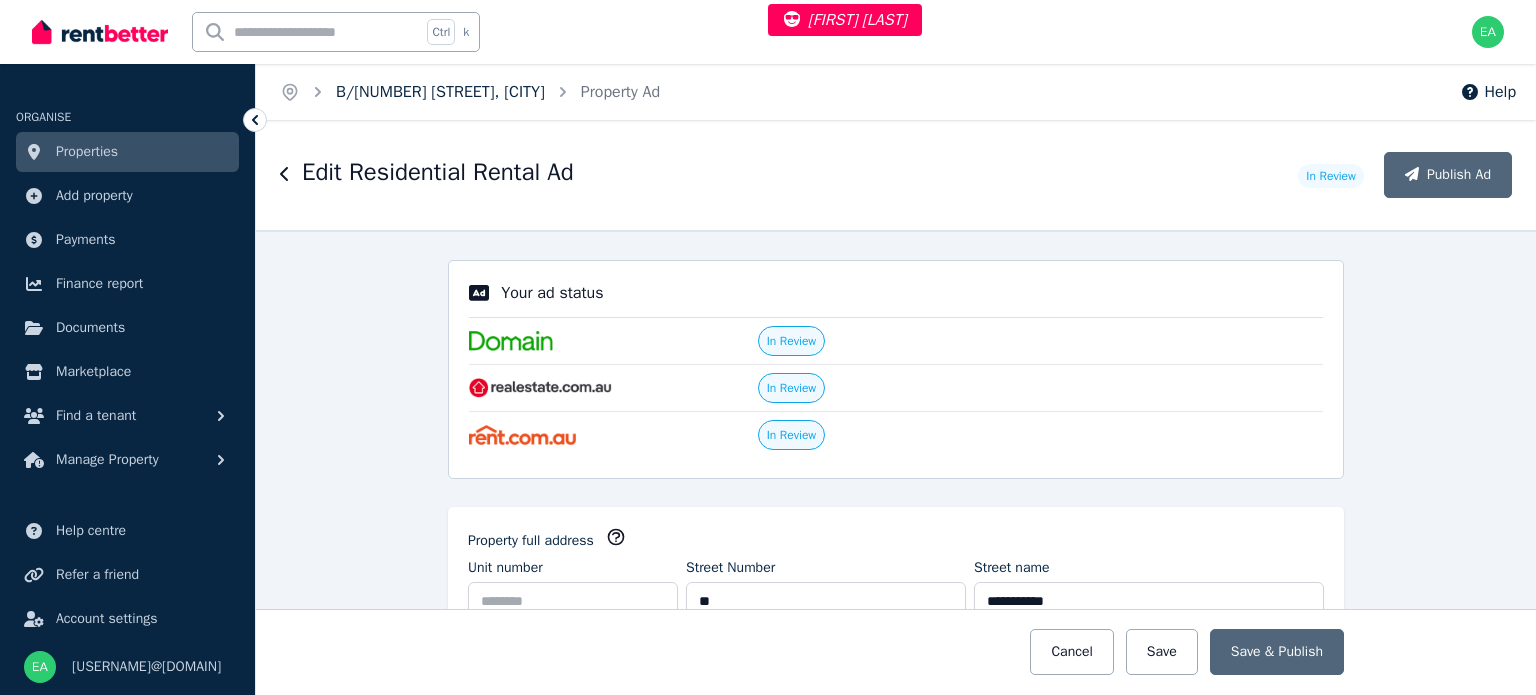 click on "B/18 ALOOTA CRES, OCEAN SHORES" at bounding box center (440, 92) 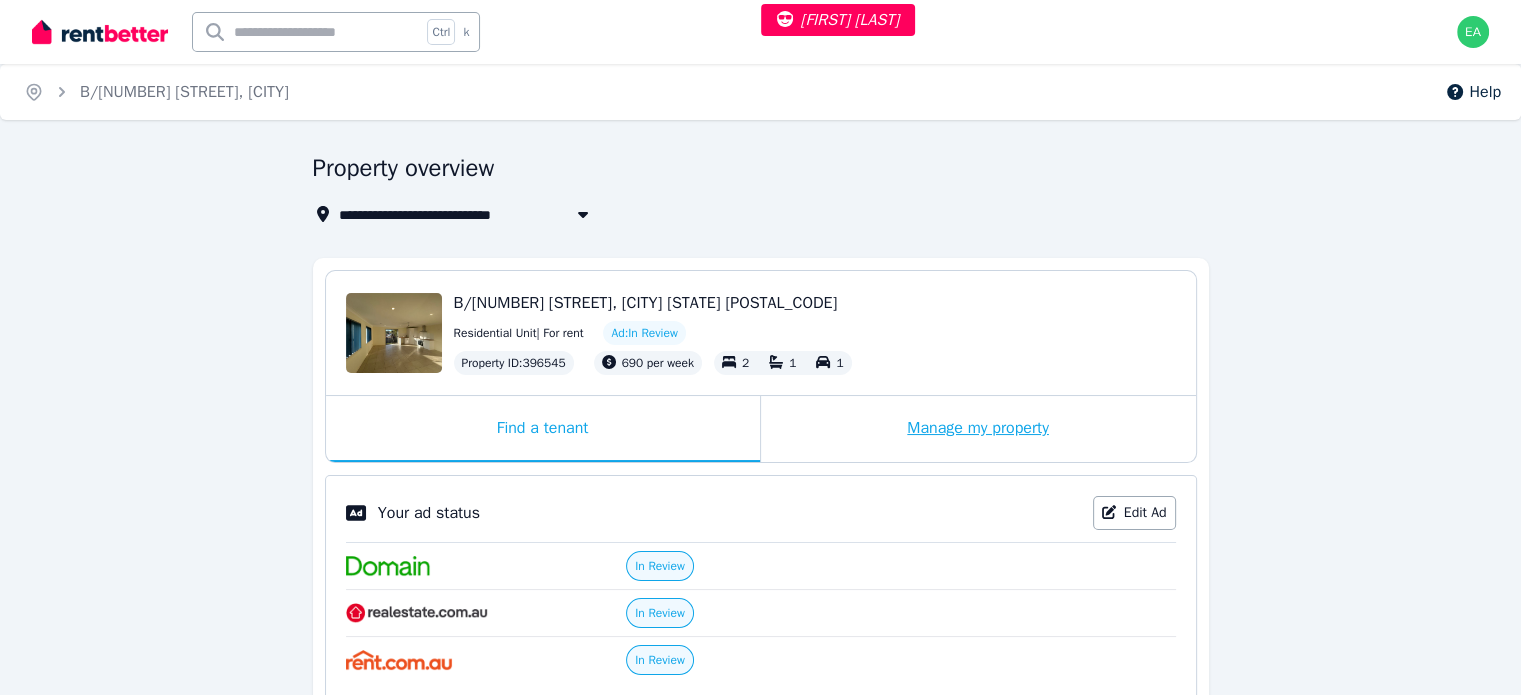 click on "Manage my property" at bounding box center (978, 429) 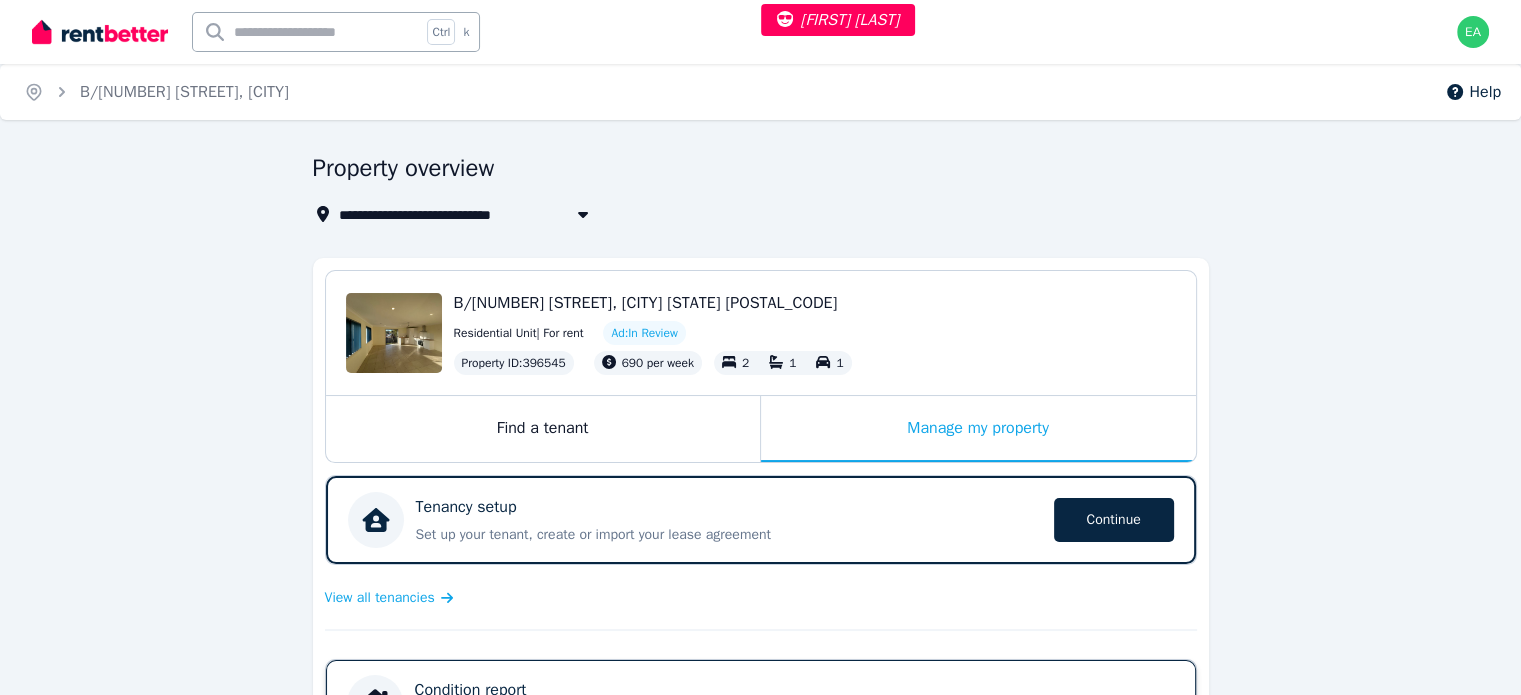 scroll, scrollTop: 400, scrollLeft: 0, axis: vertical 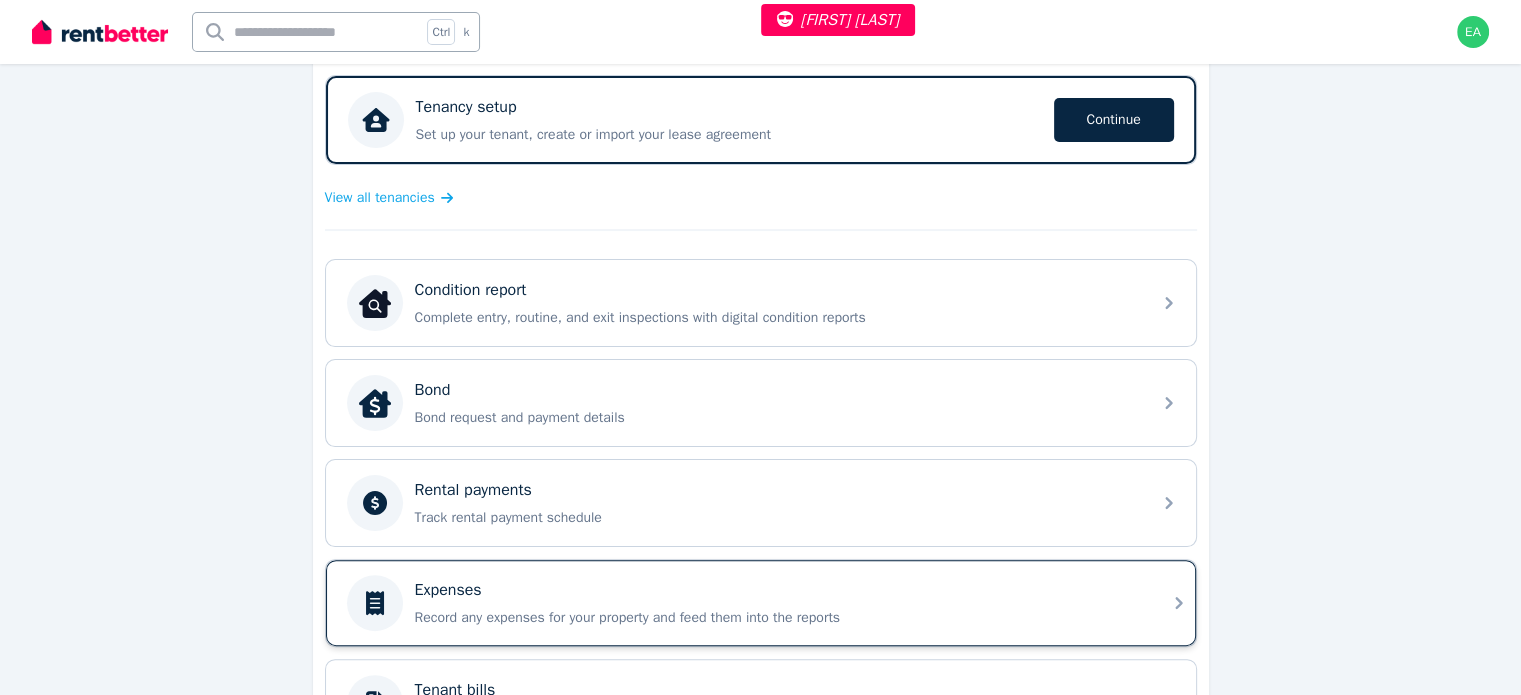 click on "Expenses" at bounding box center (777, 590) 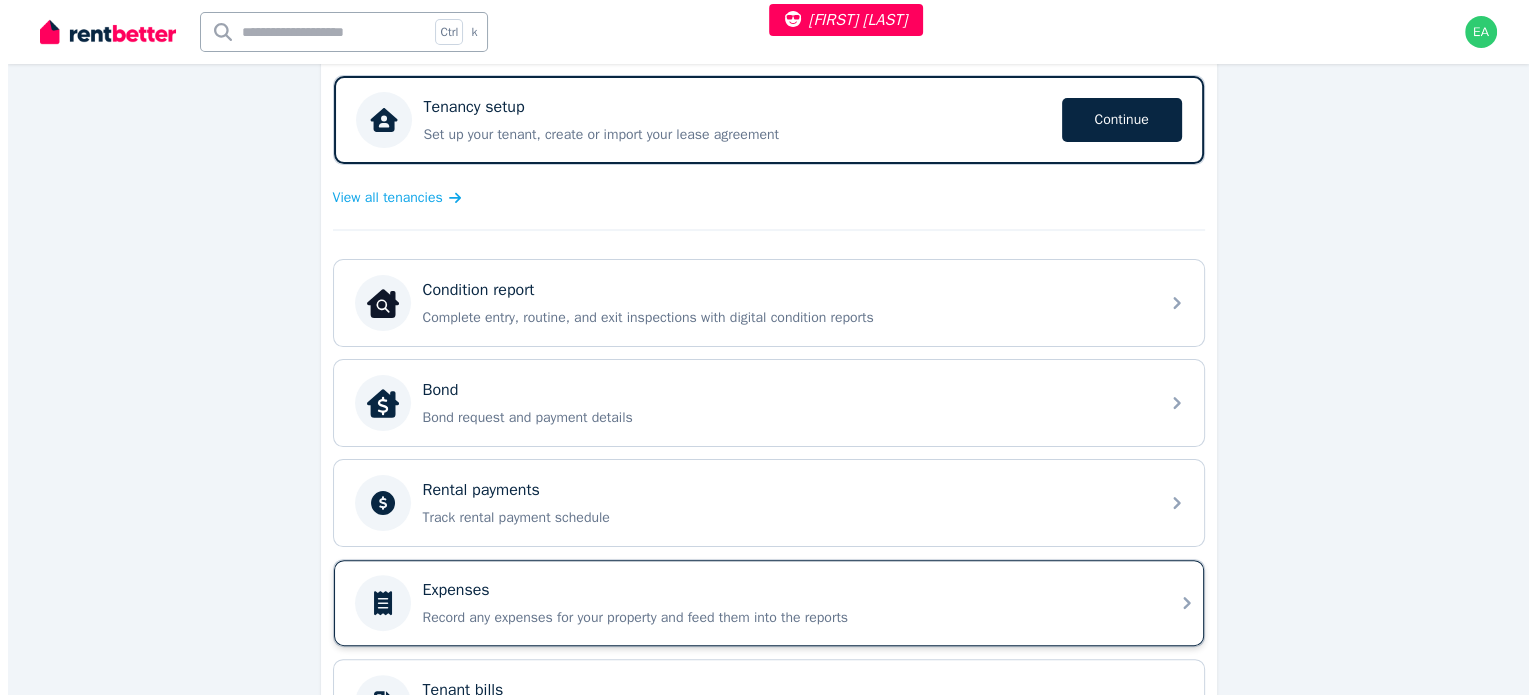 scroll, scrollTop: 0, scrollLeft: 0, axis: both 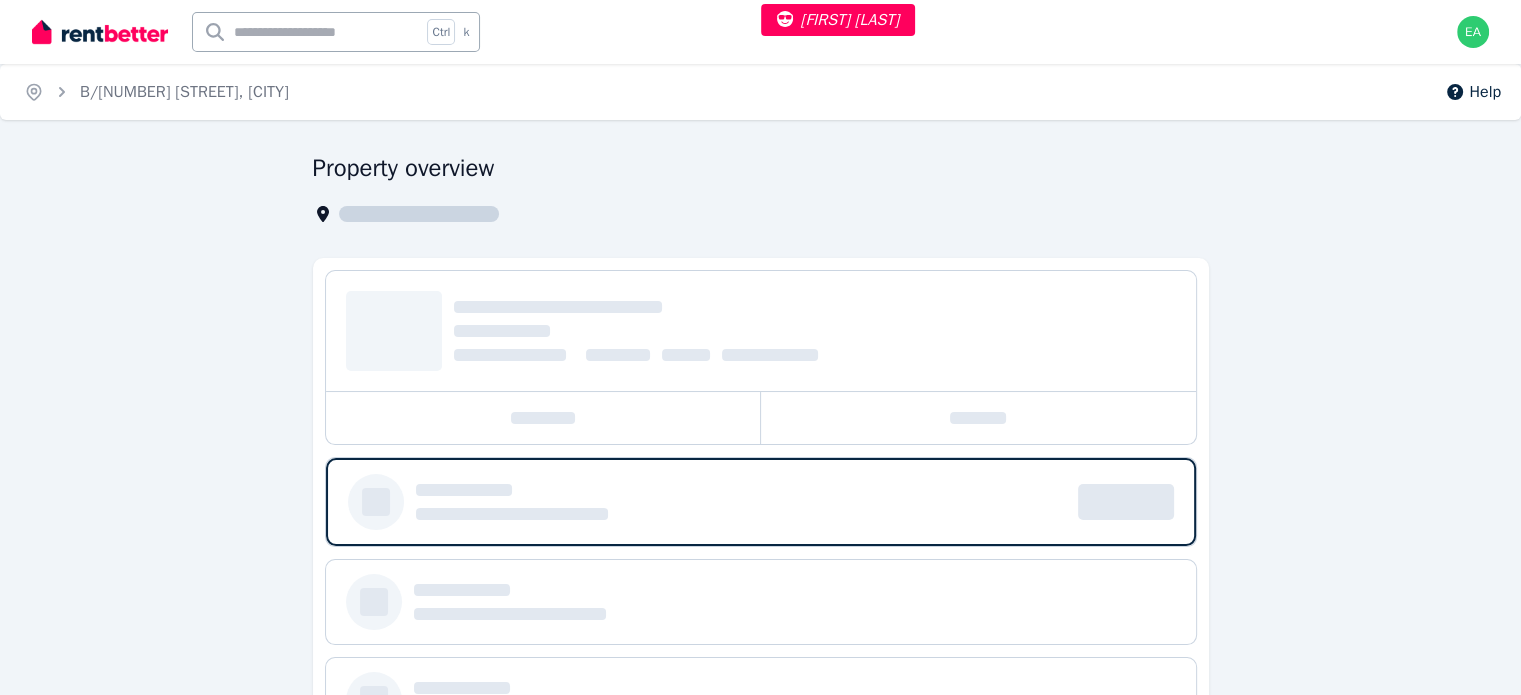 select on "***" 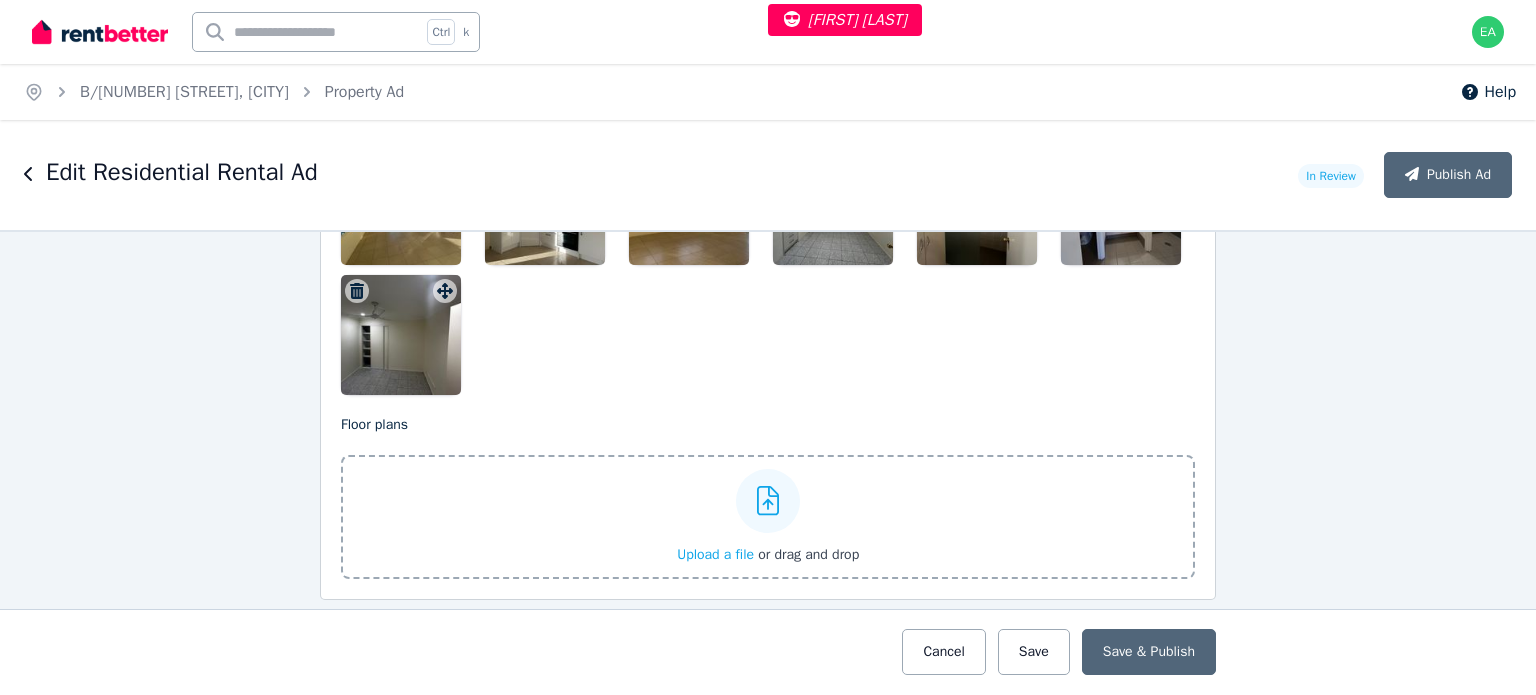 scroll, scrollTop: 2600, scrollLeft: 0, axis: vertical 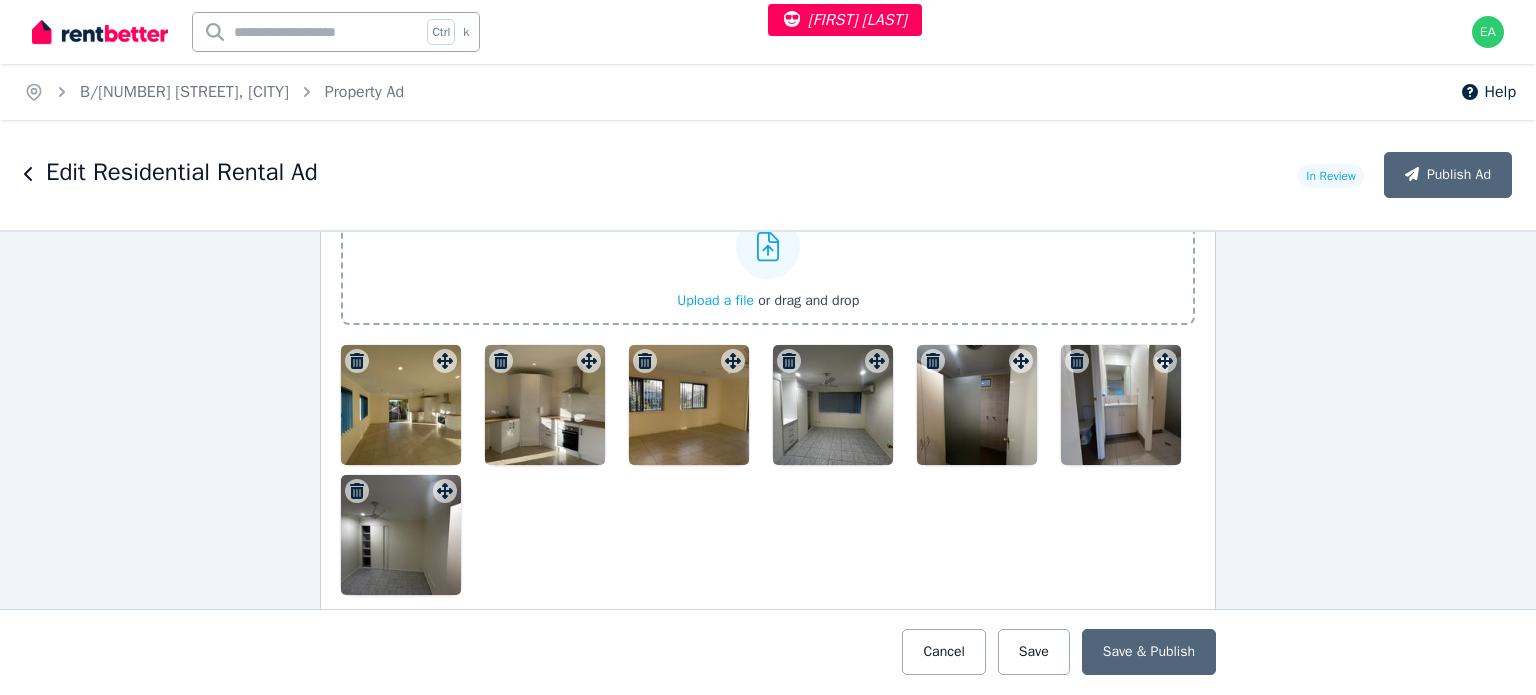 click at bounding box center (401, 405) 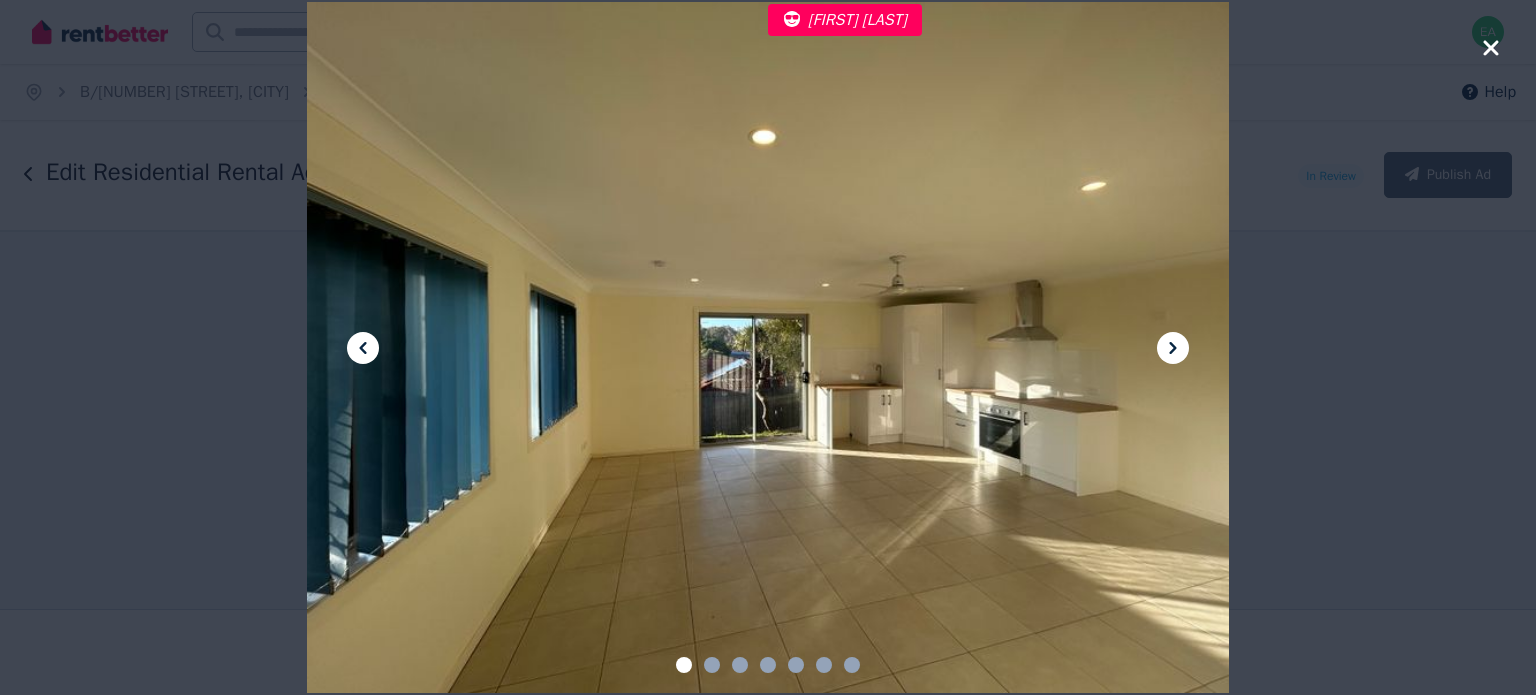 click 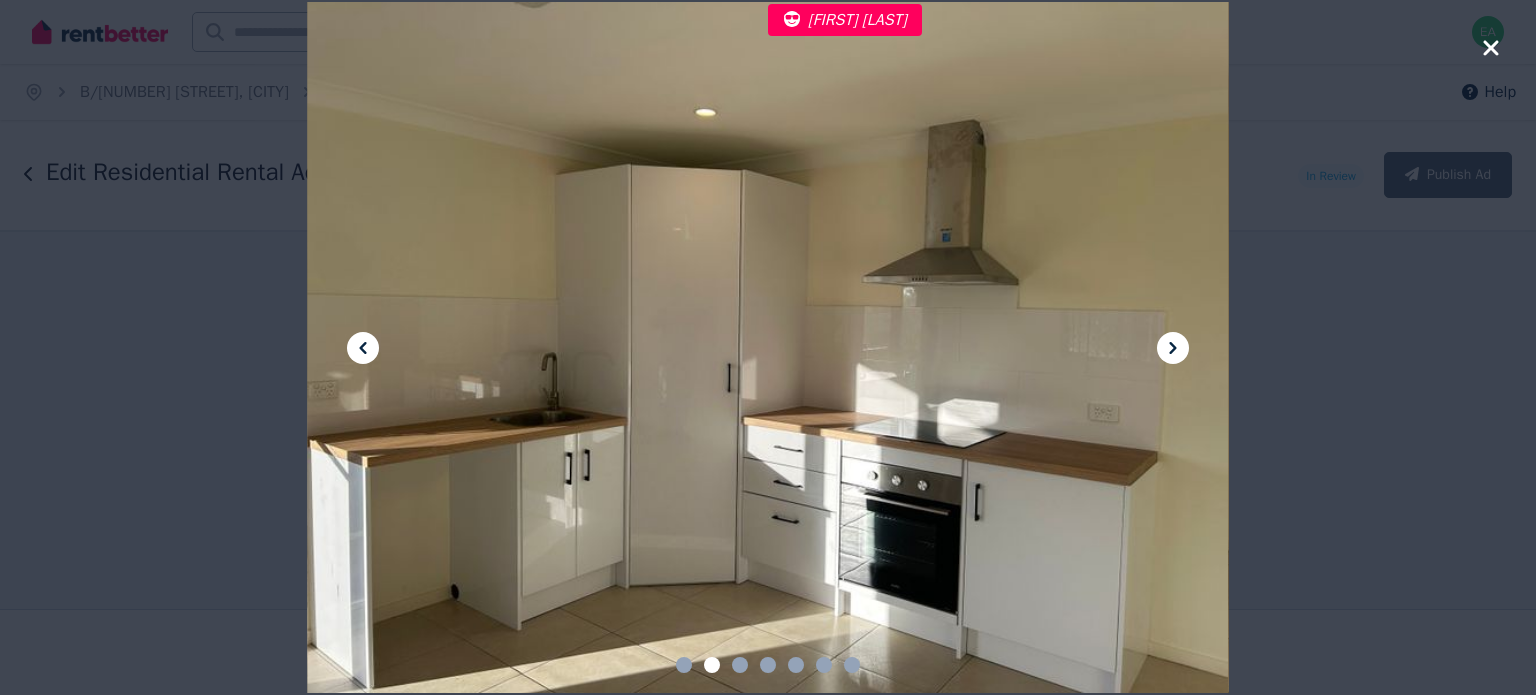 click 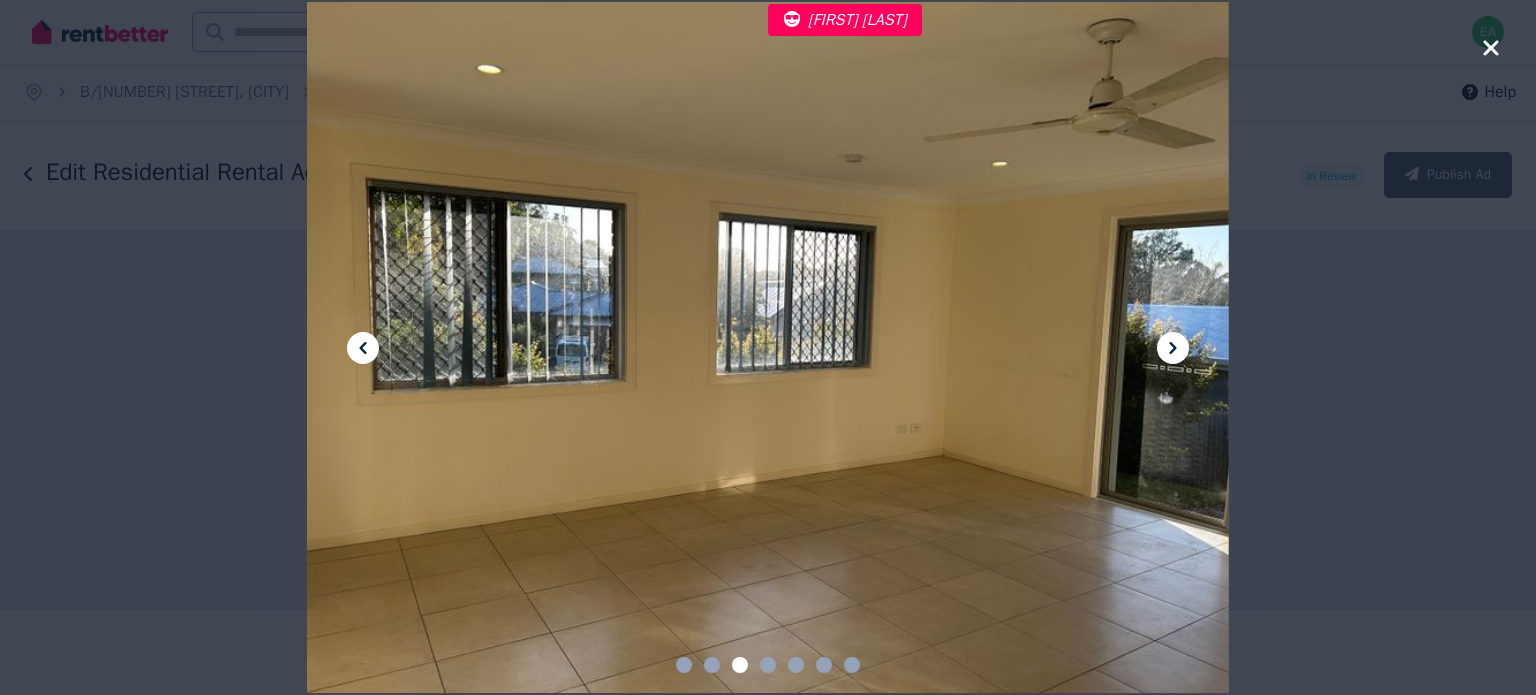 click 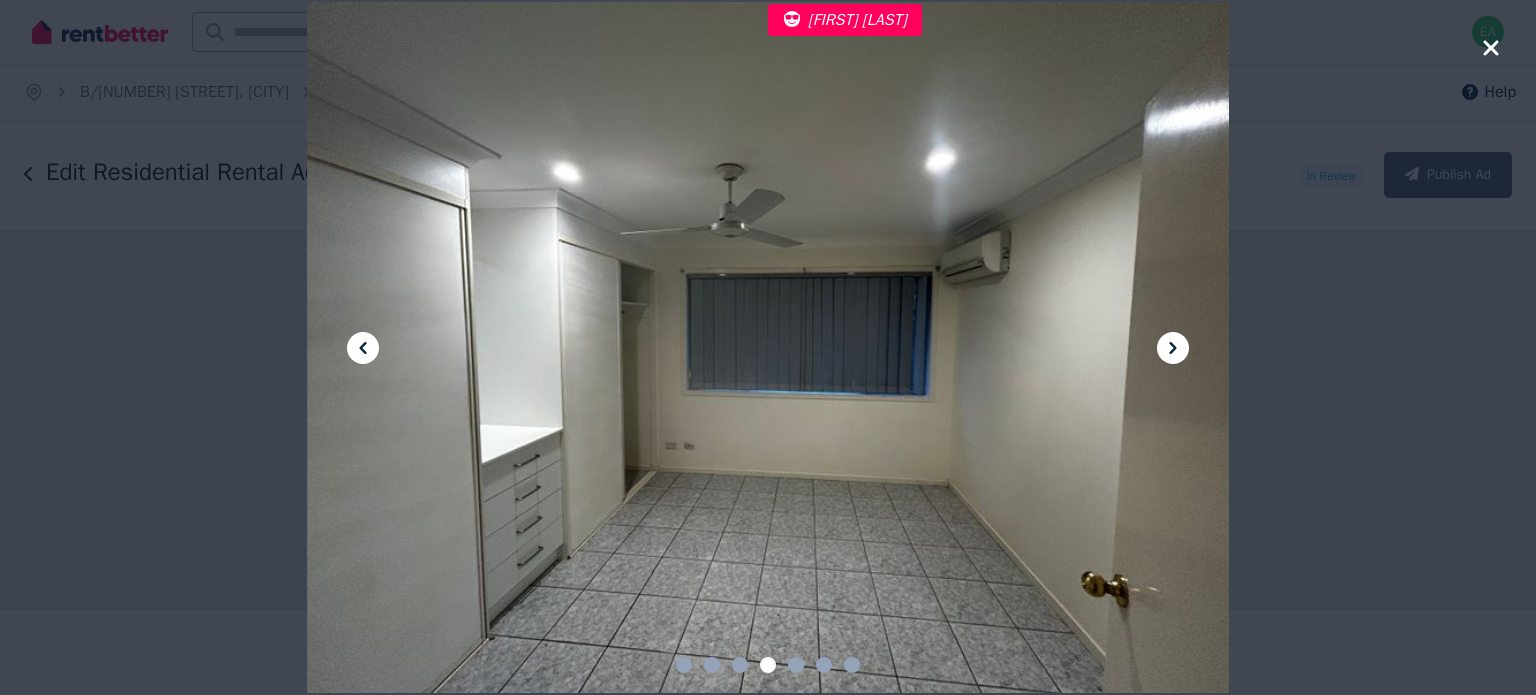 click 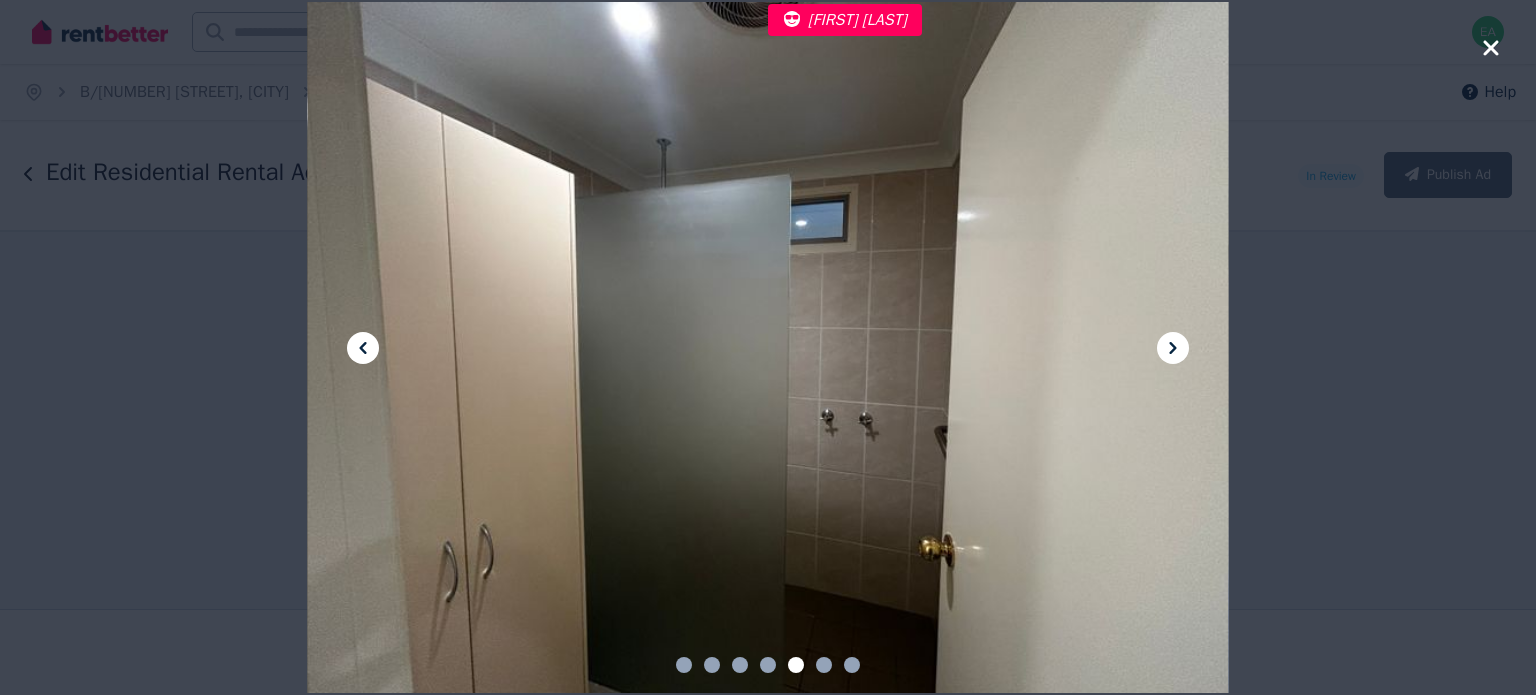 click 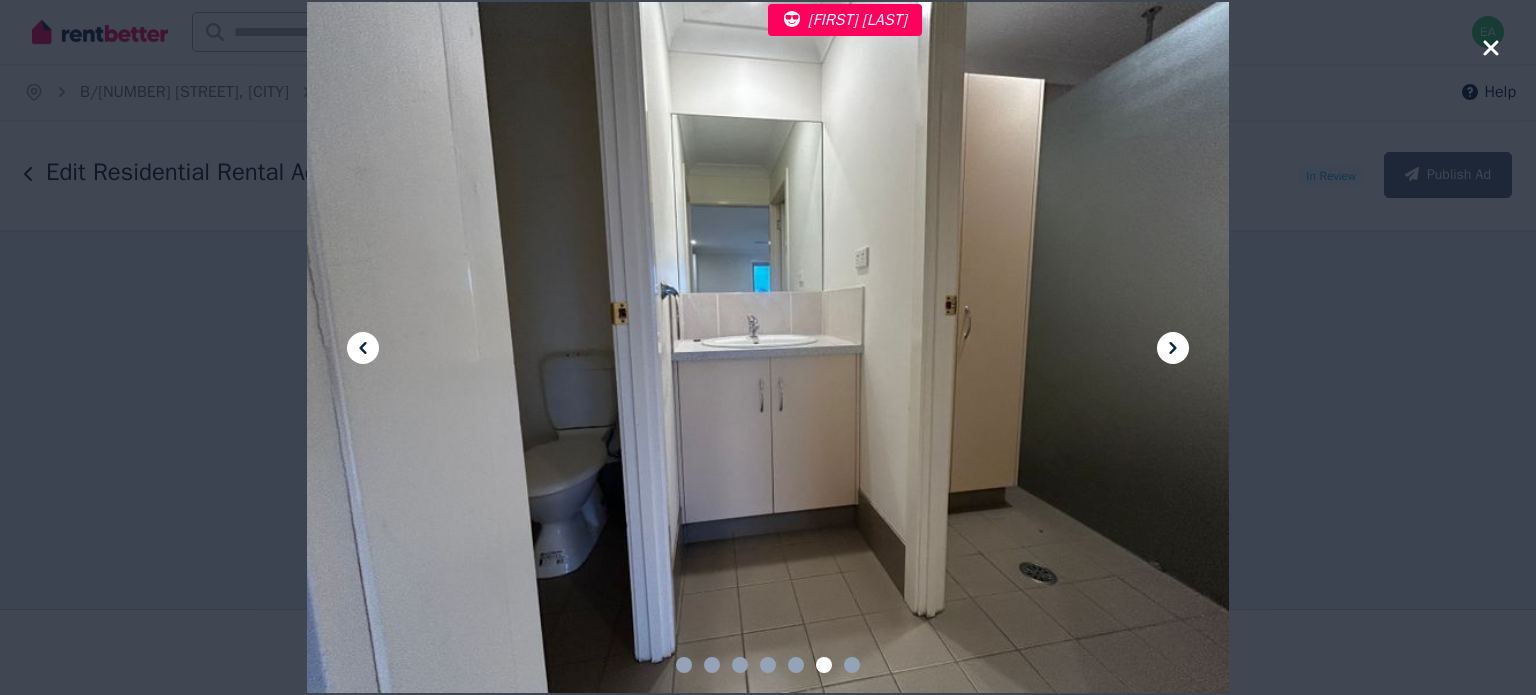 click 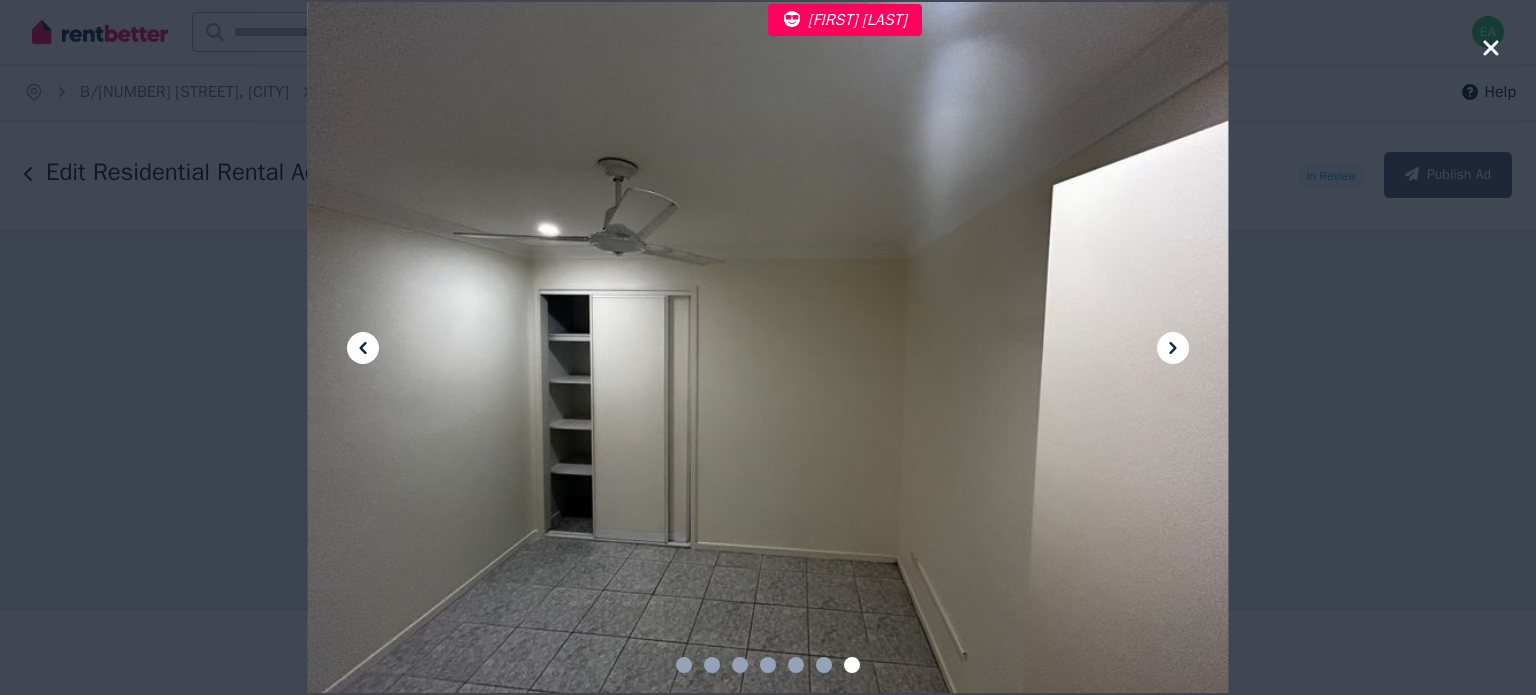 click 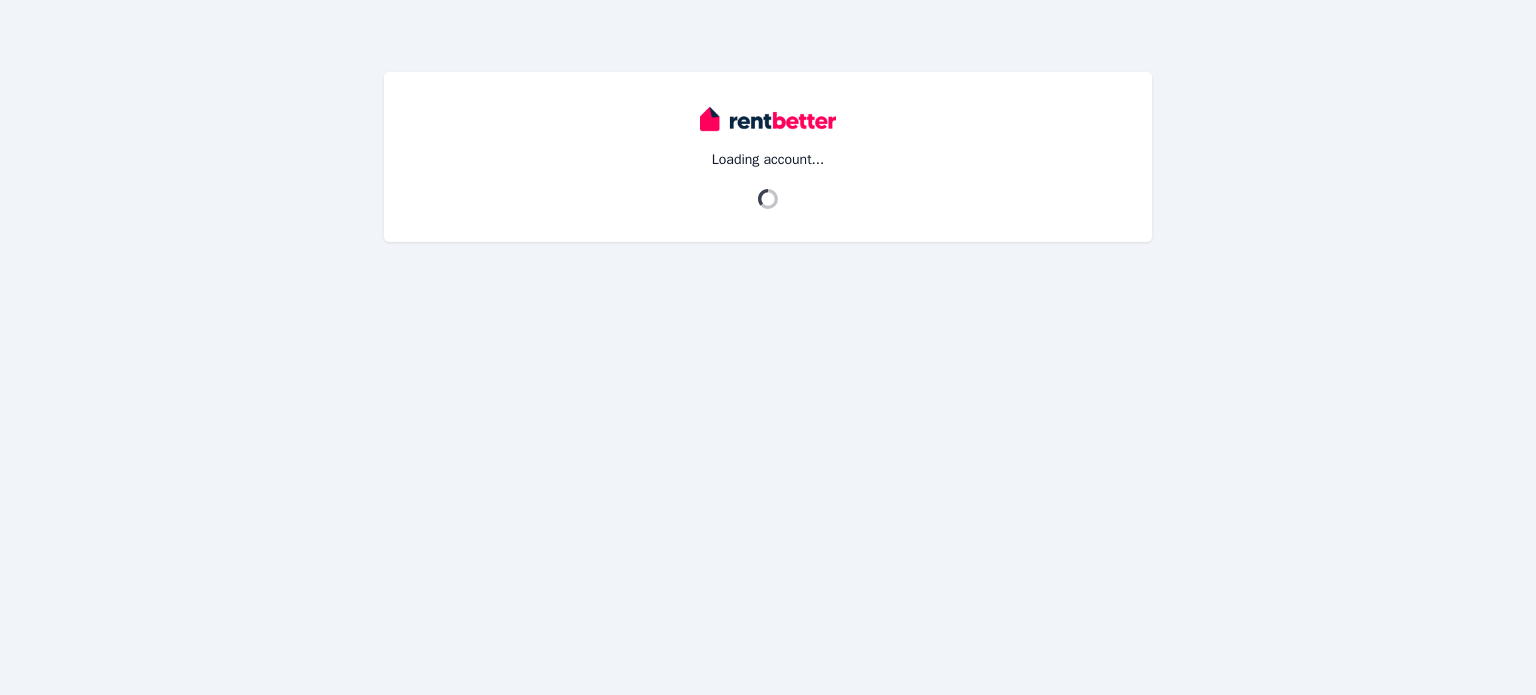 scroll, scrollTop: 0, scrollLeft: 0, axis: both 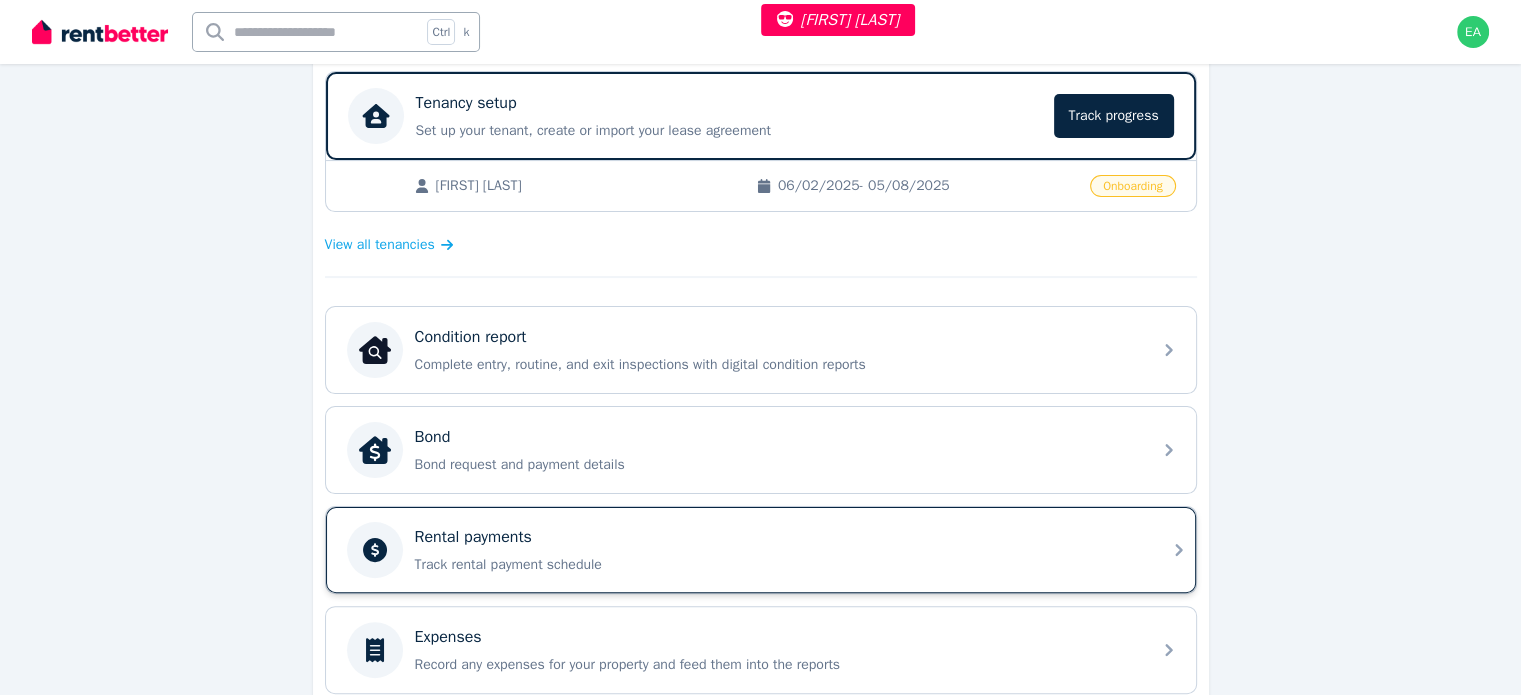 click on "Track rental payment schedule" at bounding box center (777, 565) 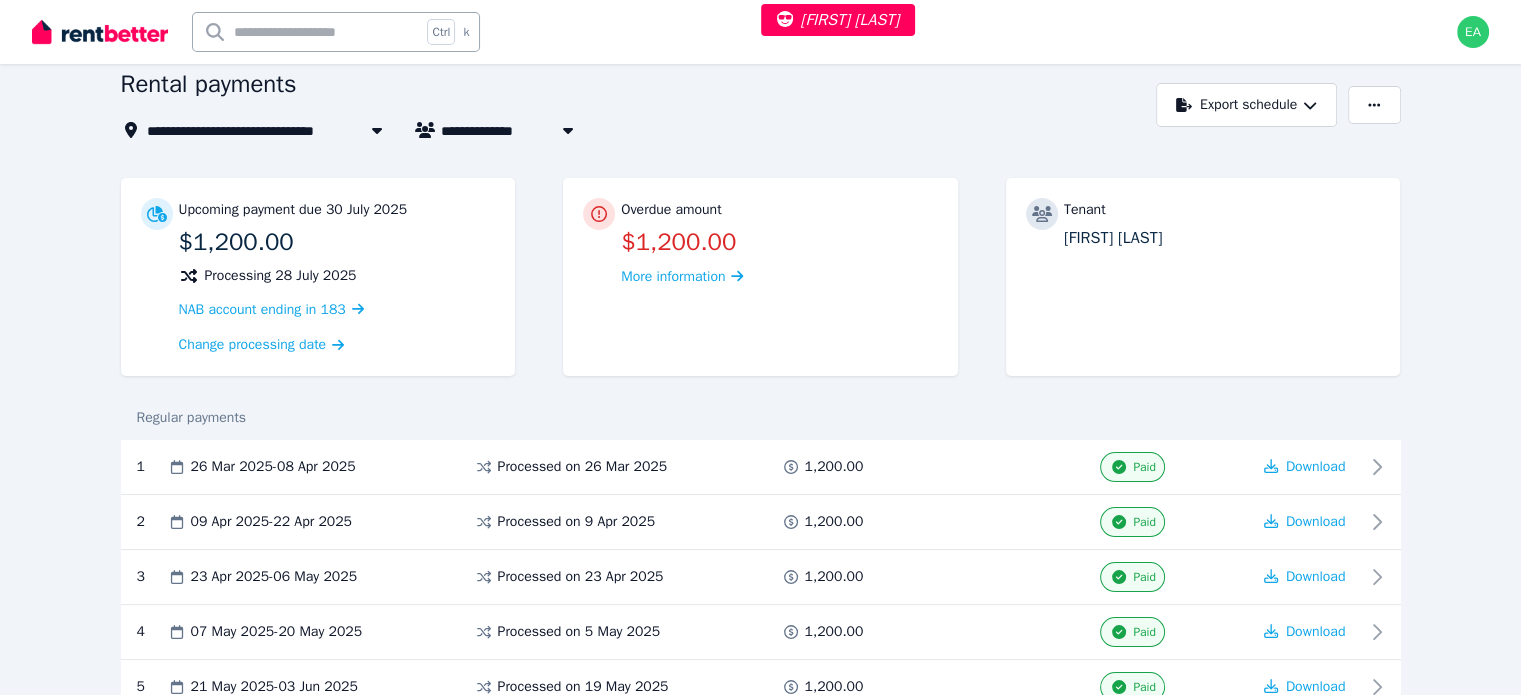 scroll, scrollTop: 0, scrollLeft: 0, axis: both 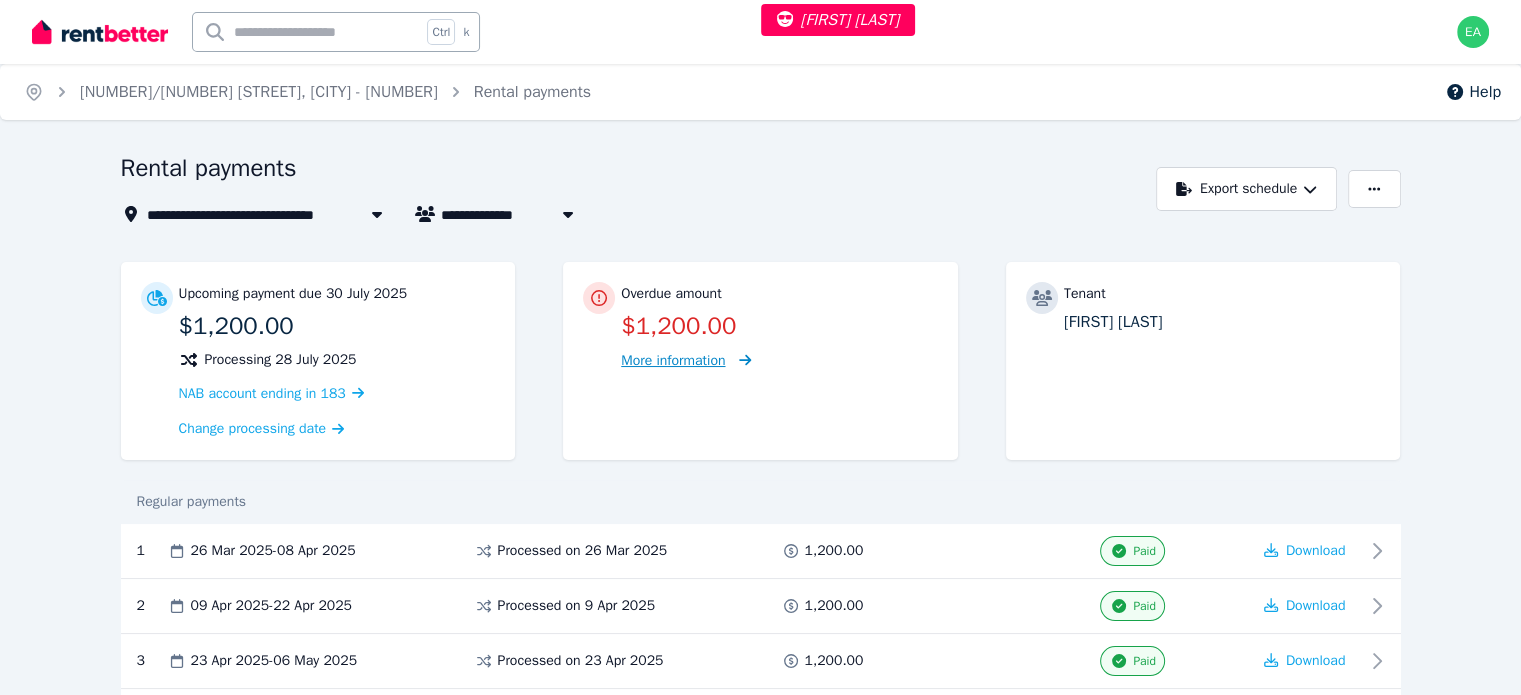 click on "More information" at bounding box center [673, 360] 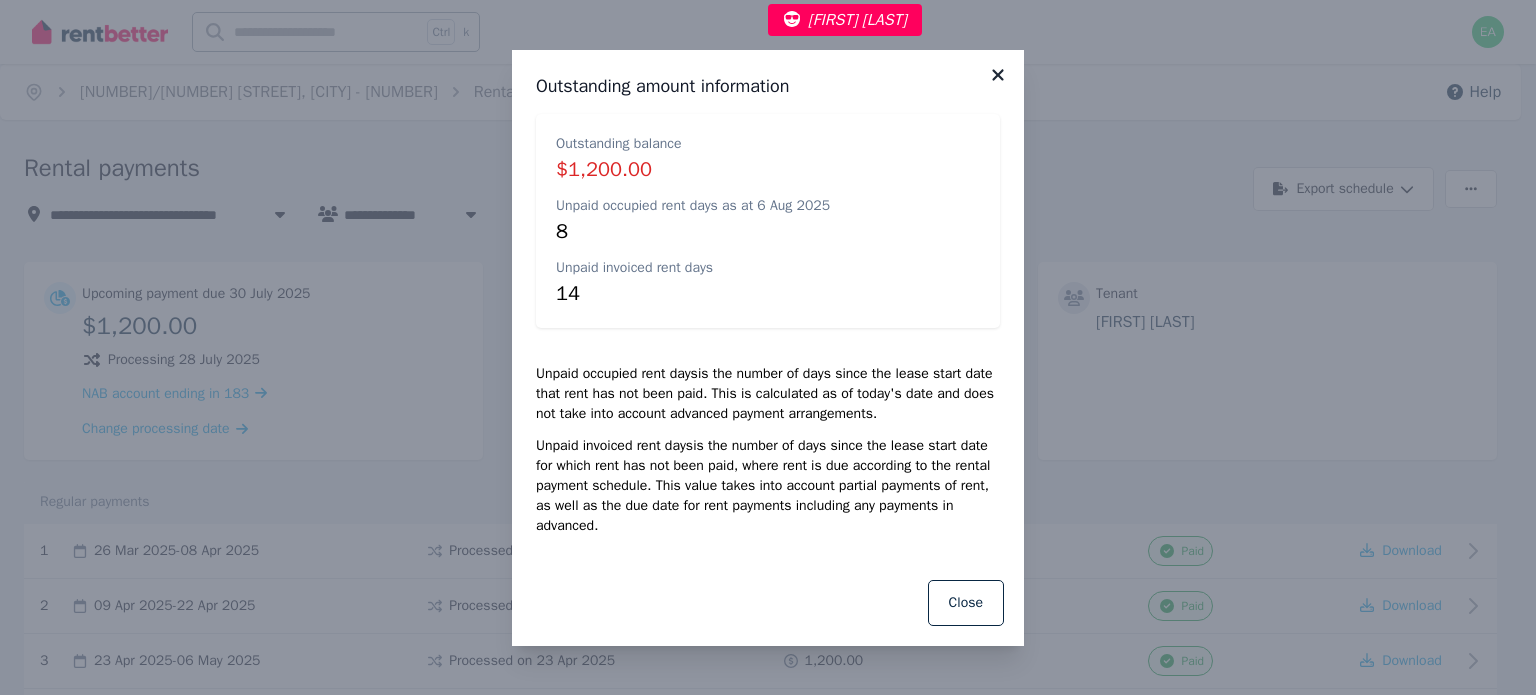 click 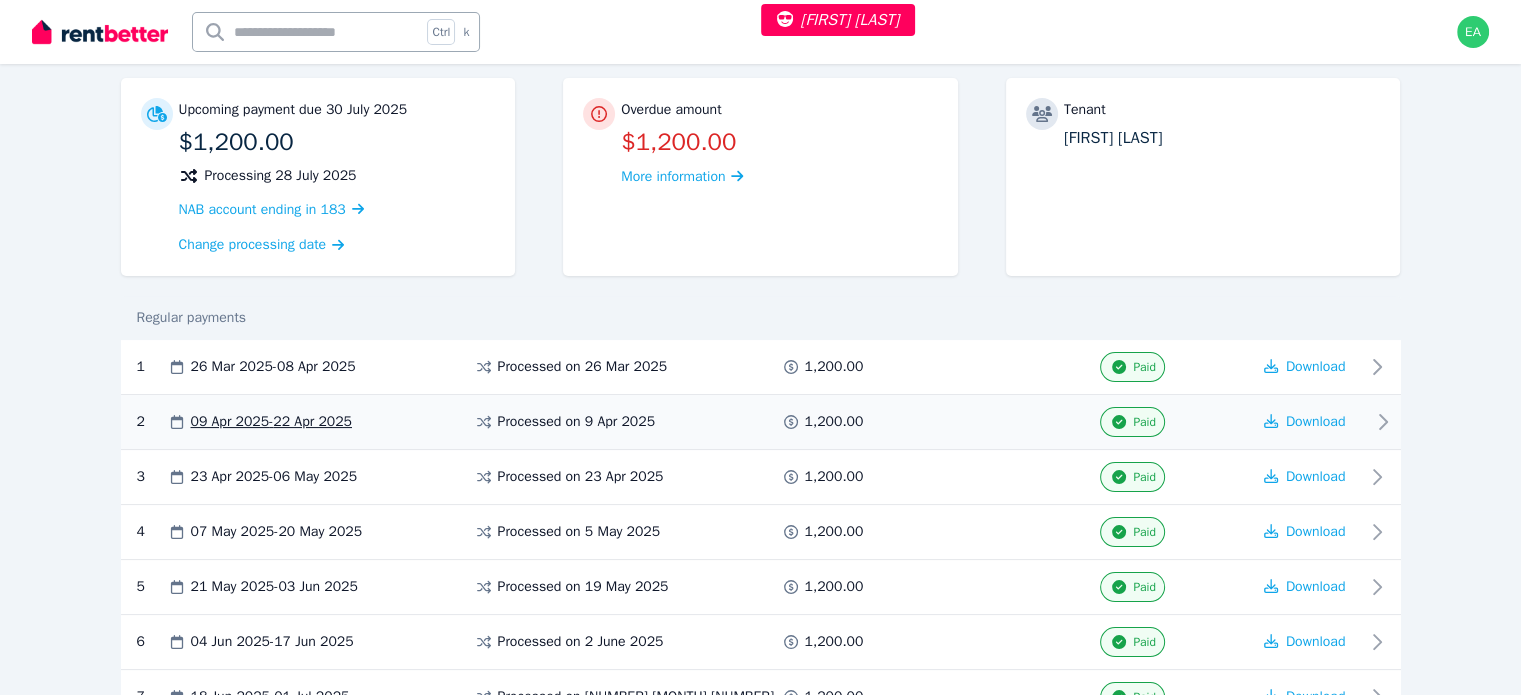 scroll, scrollTop: 0, scrollLeft: 0, axis: both 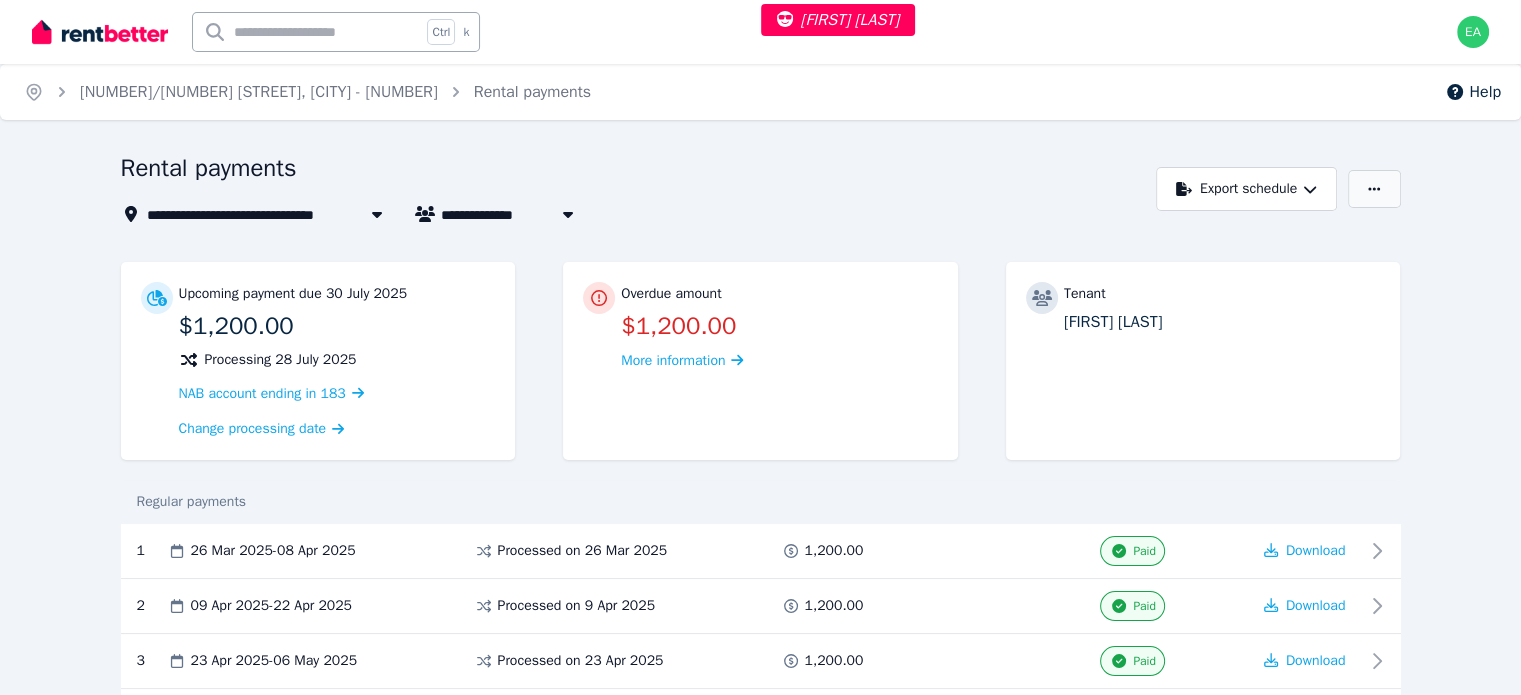 click at bounding box center [1374, 189] 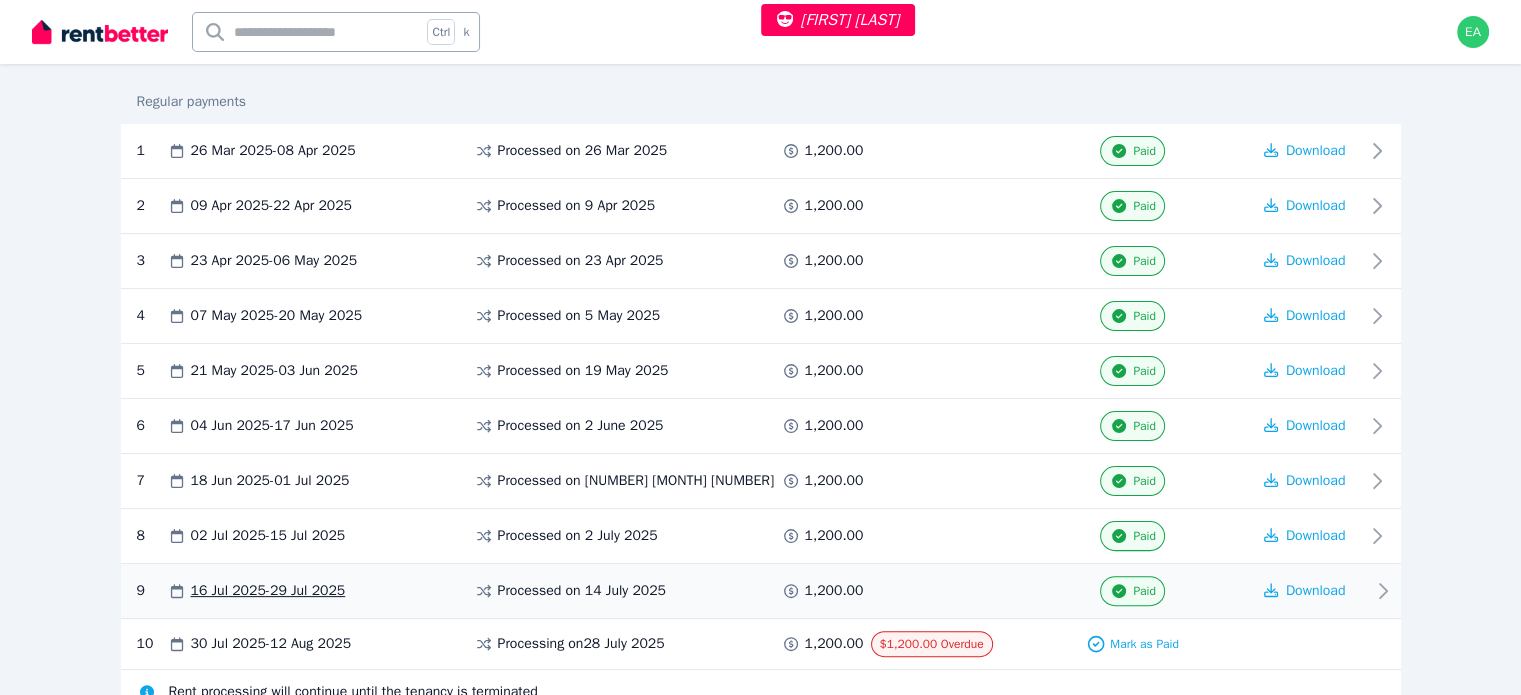 scroll, scrollTop: 484, scrollLeft: 0, axis: vertical 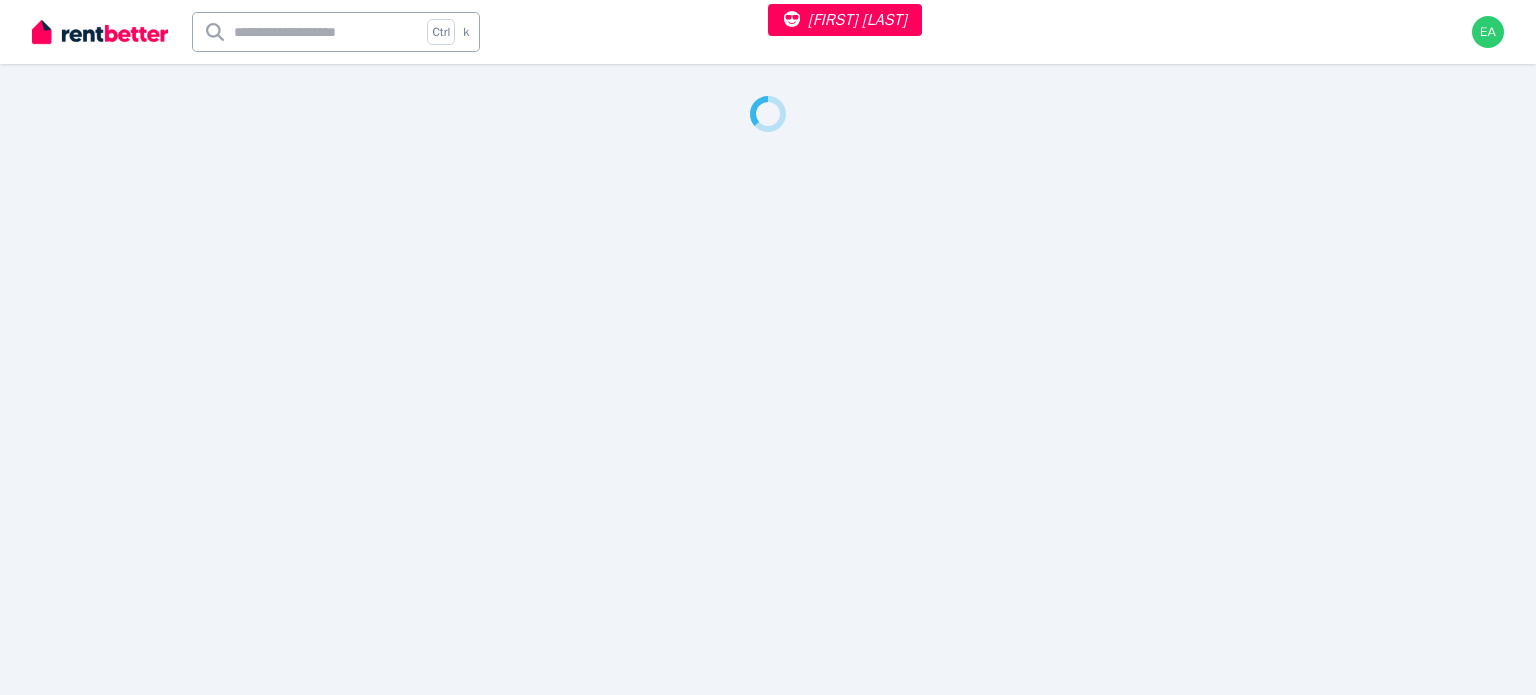 select on "***" 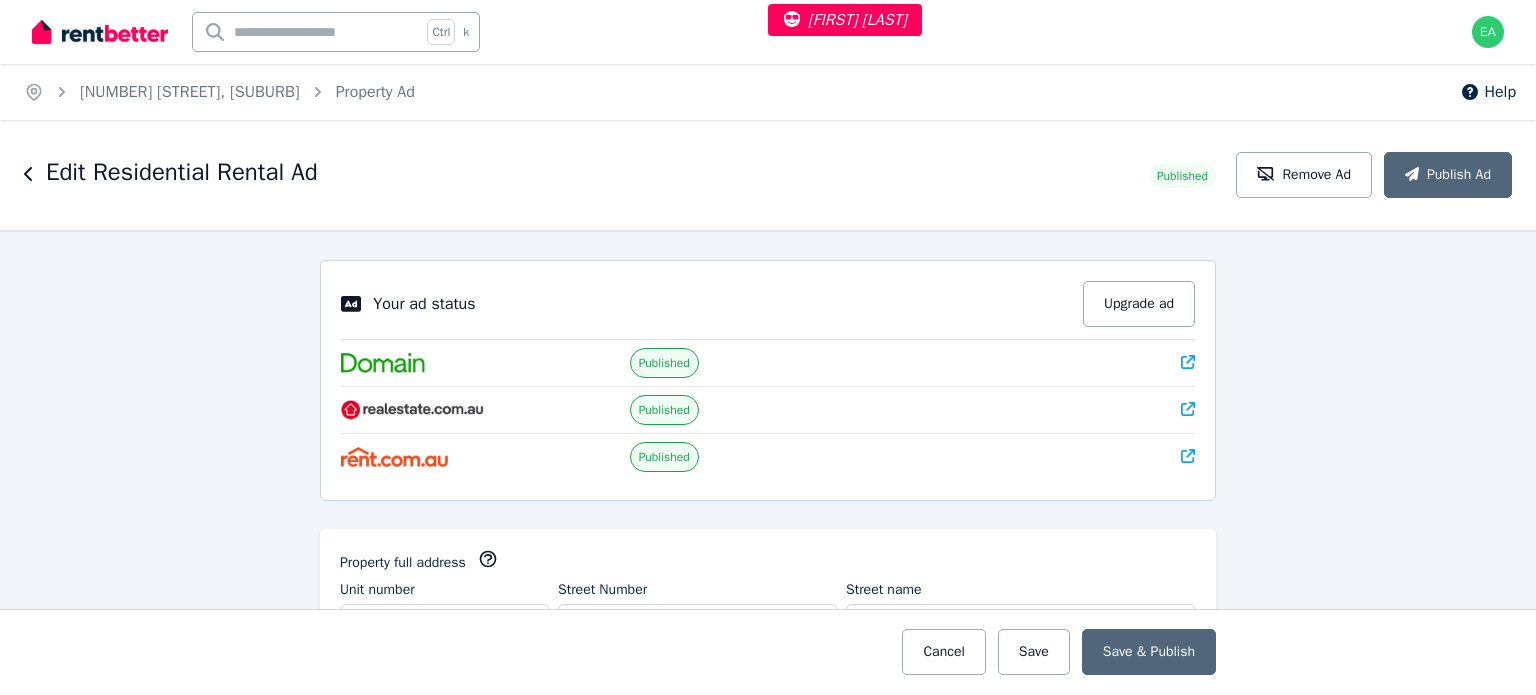 click 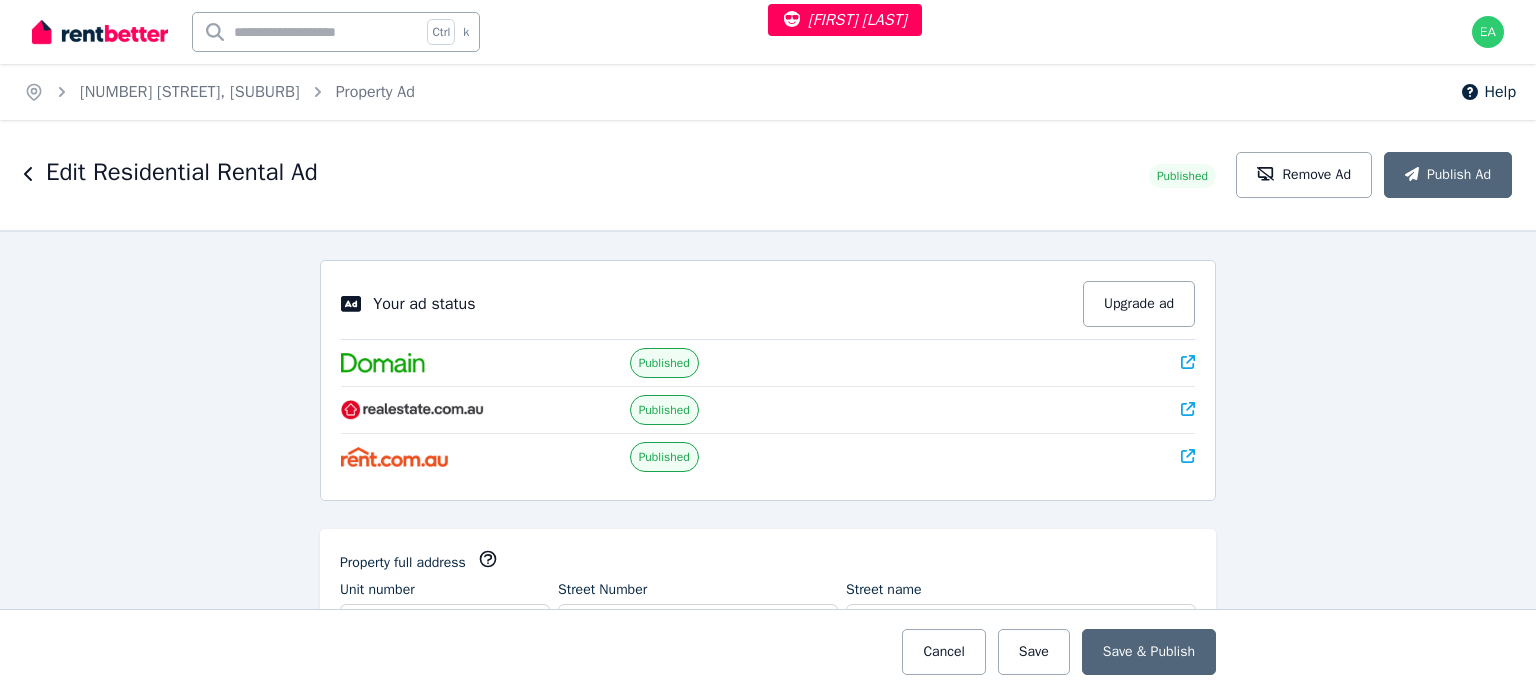 scroll, scrollTop: 100, scrollLeft: 0, axis: vertical 